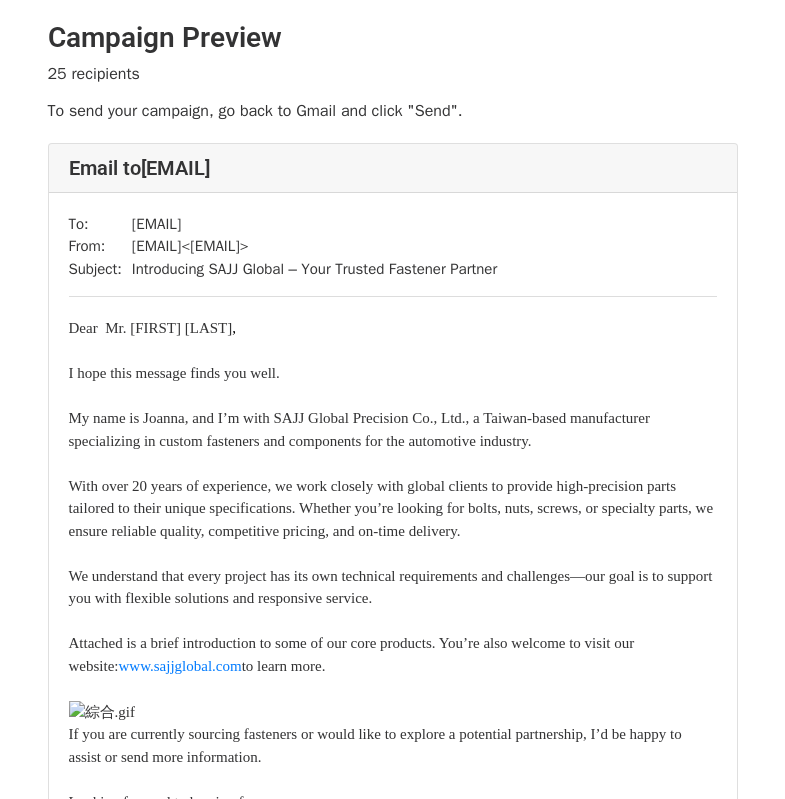 scroll, scrollTop: 0, scrollLeft: 0, axis: both 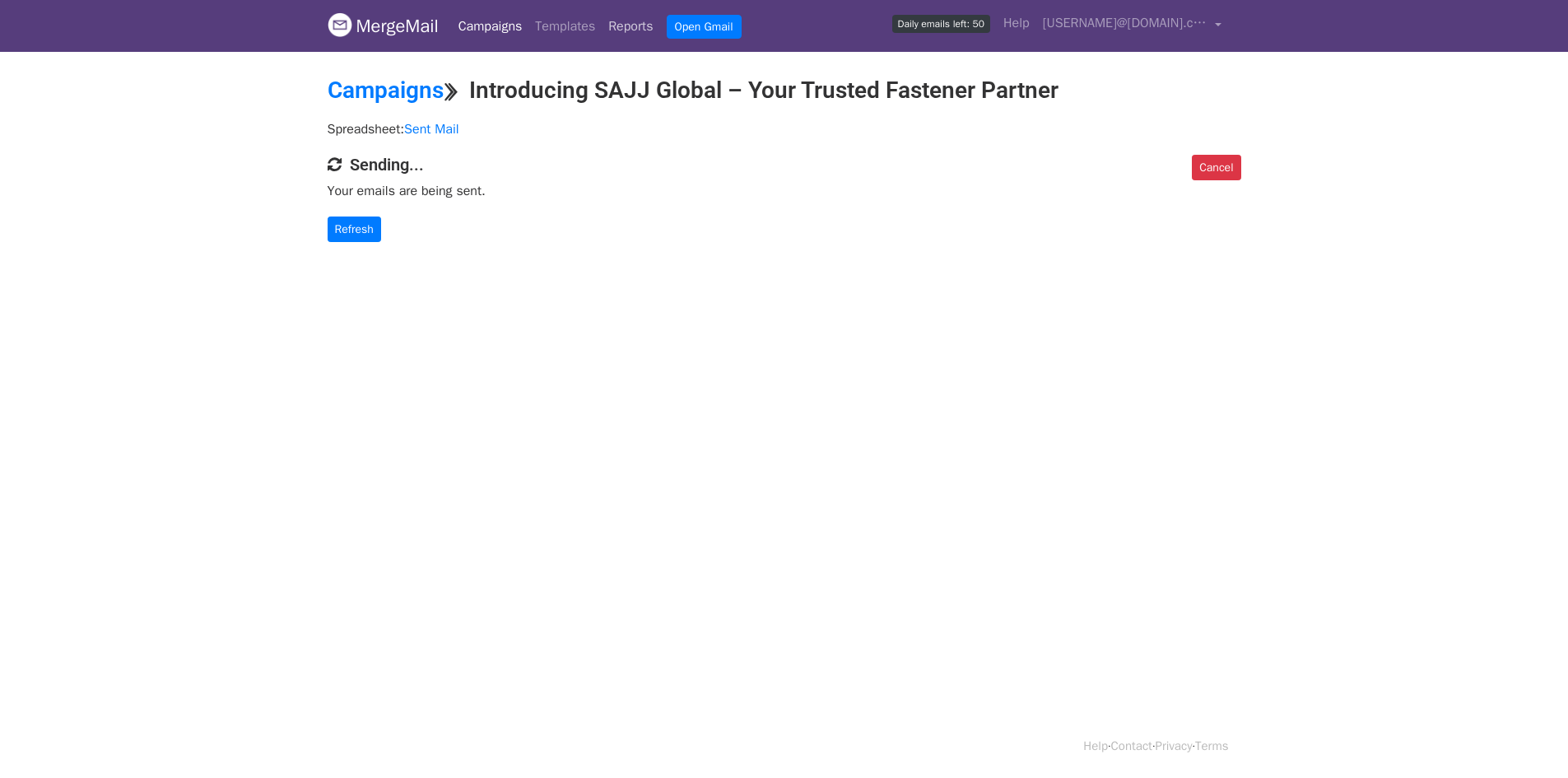 click on "Reports" at bounding box center (630, 26) 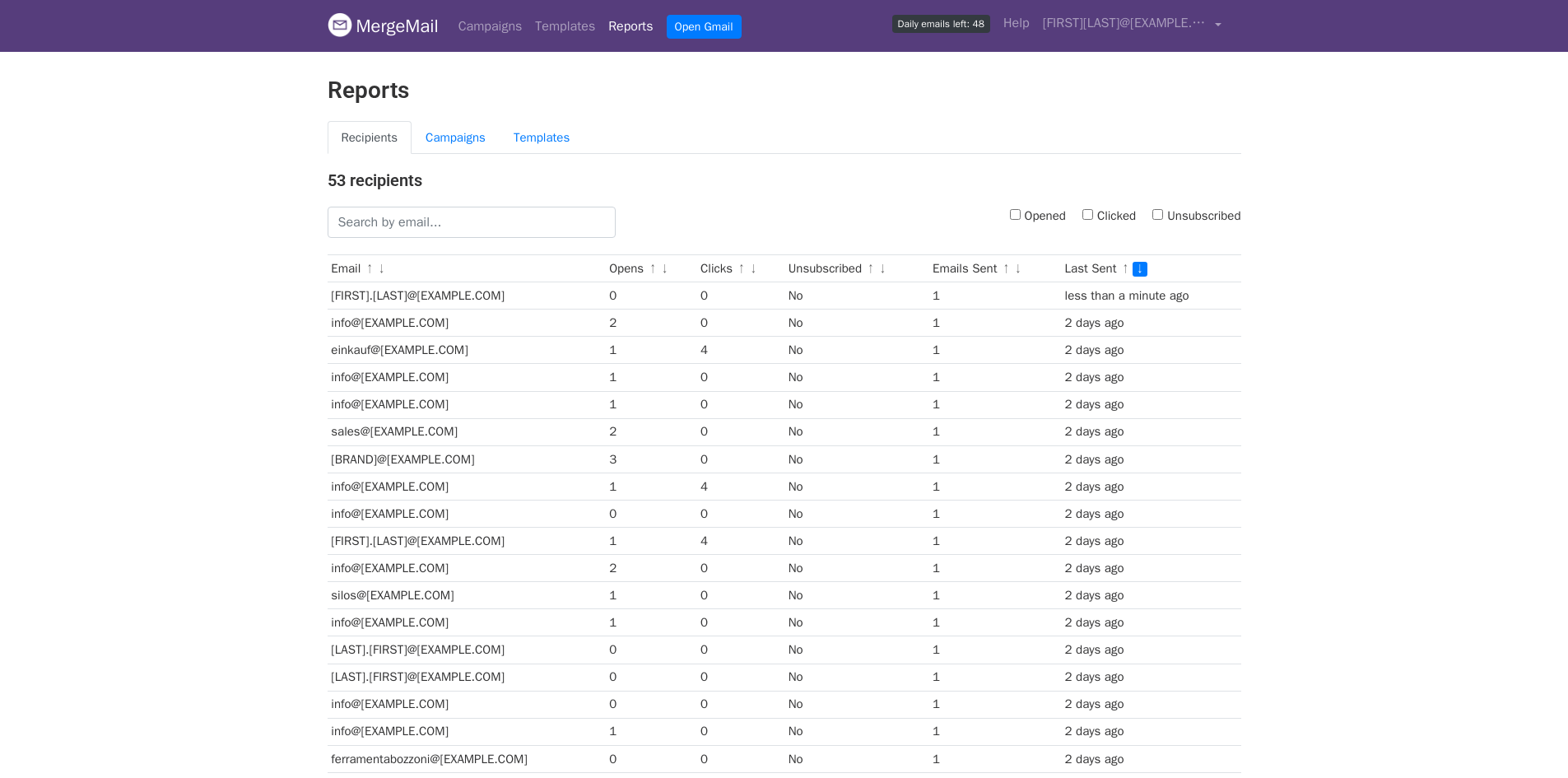 scroll, scrollTop: 0, scrollLeft: 0, axis: both 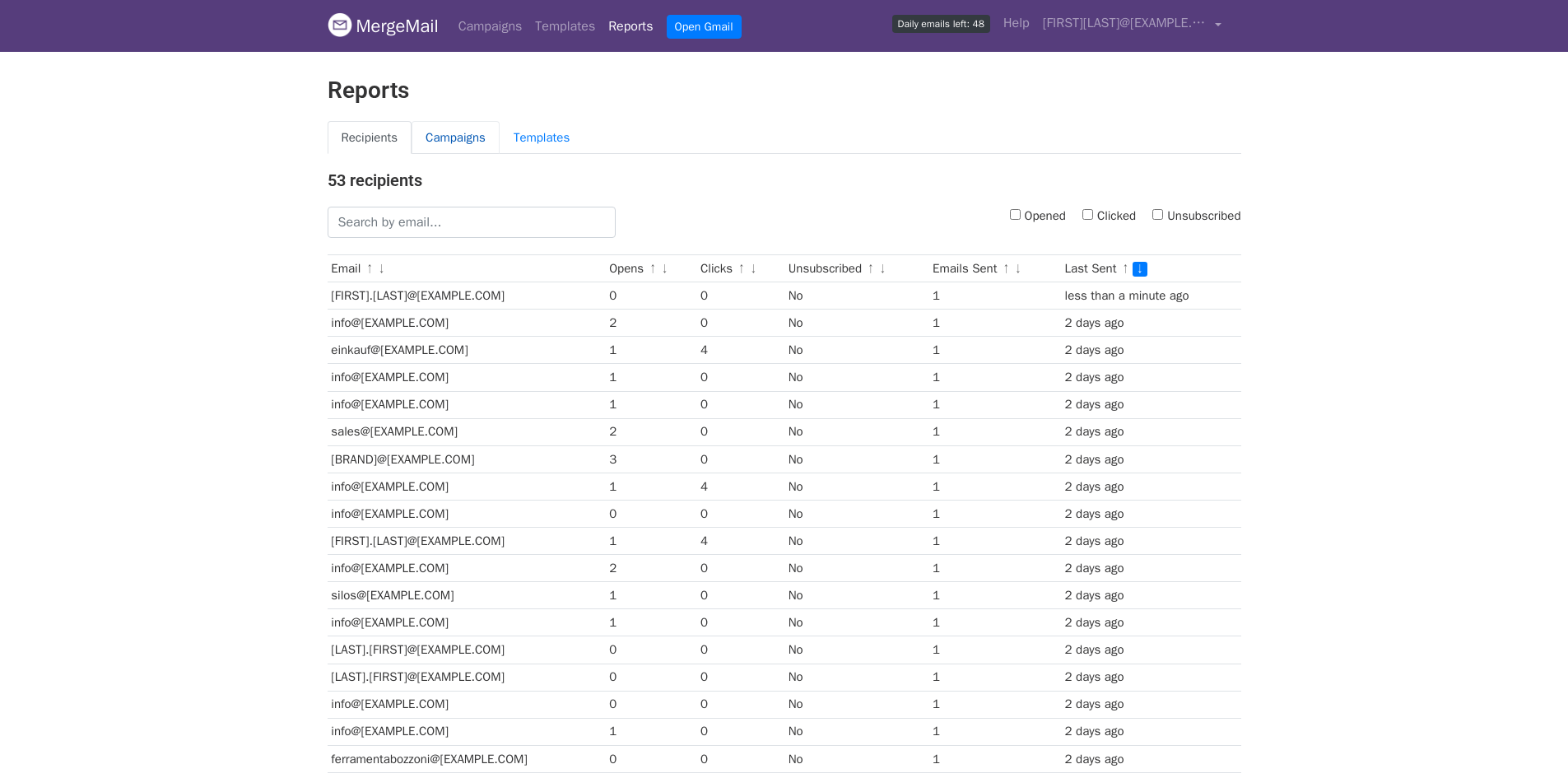 click on "Campaigns" at bounding box center (455, 137) 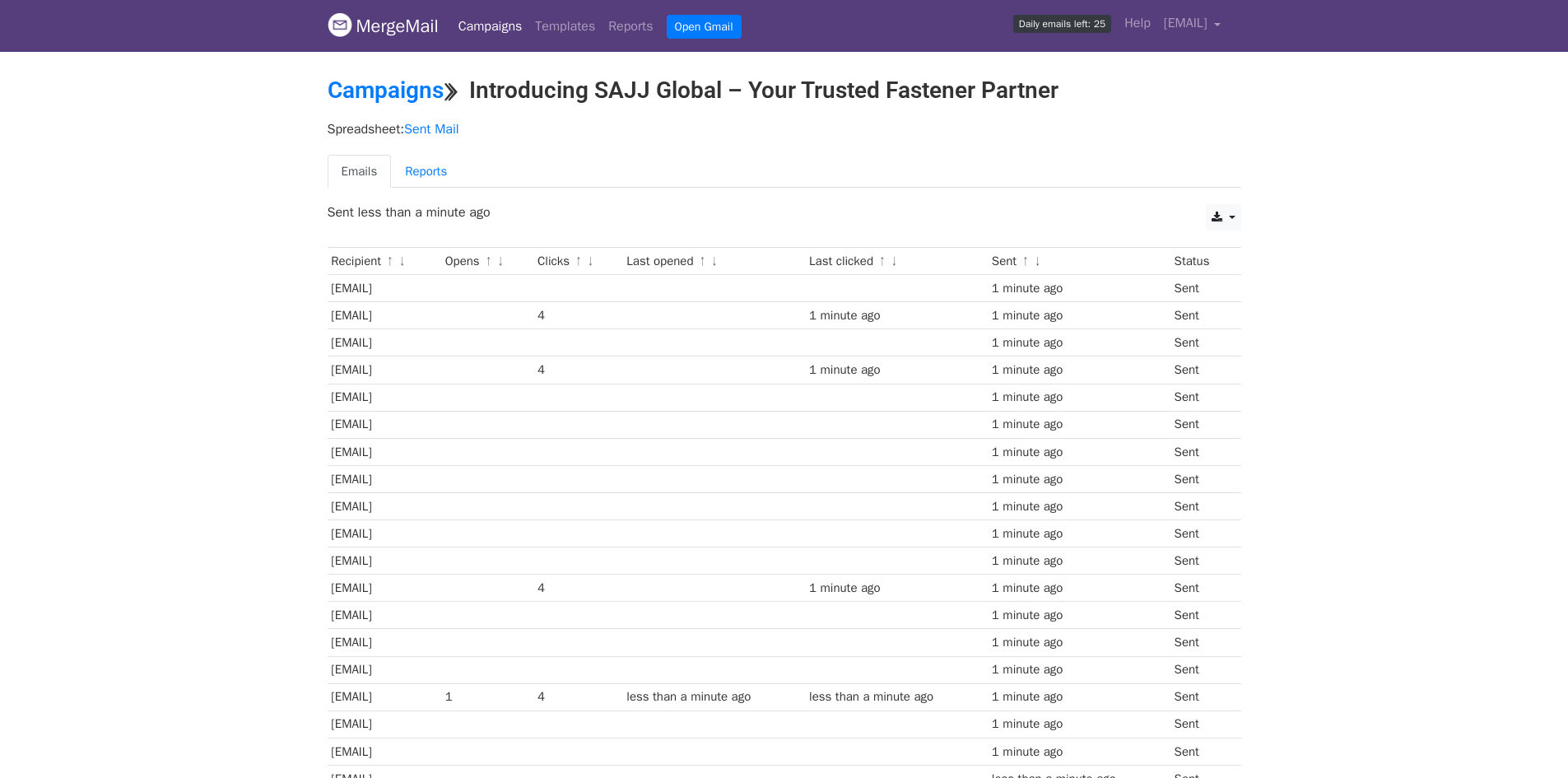 scroll, scrollTop: 0, scrollLeft: 0, axis: both 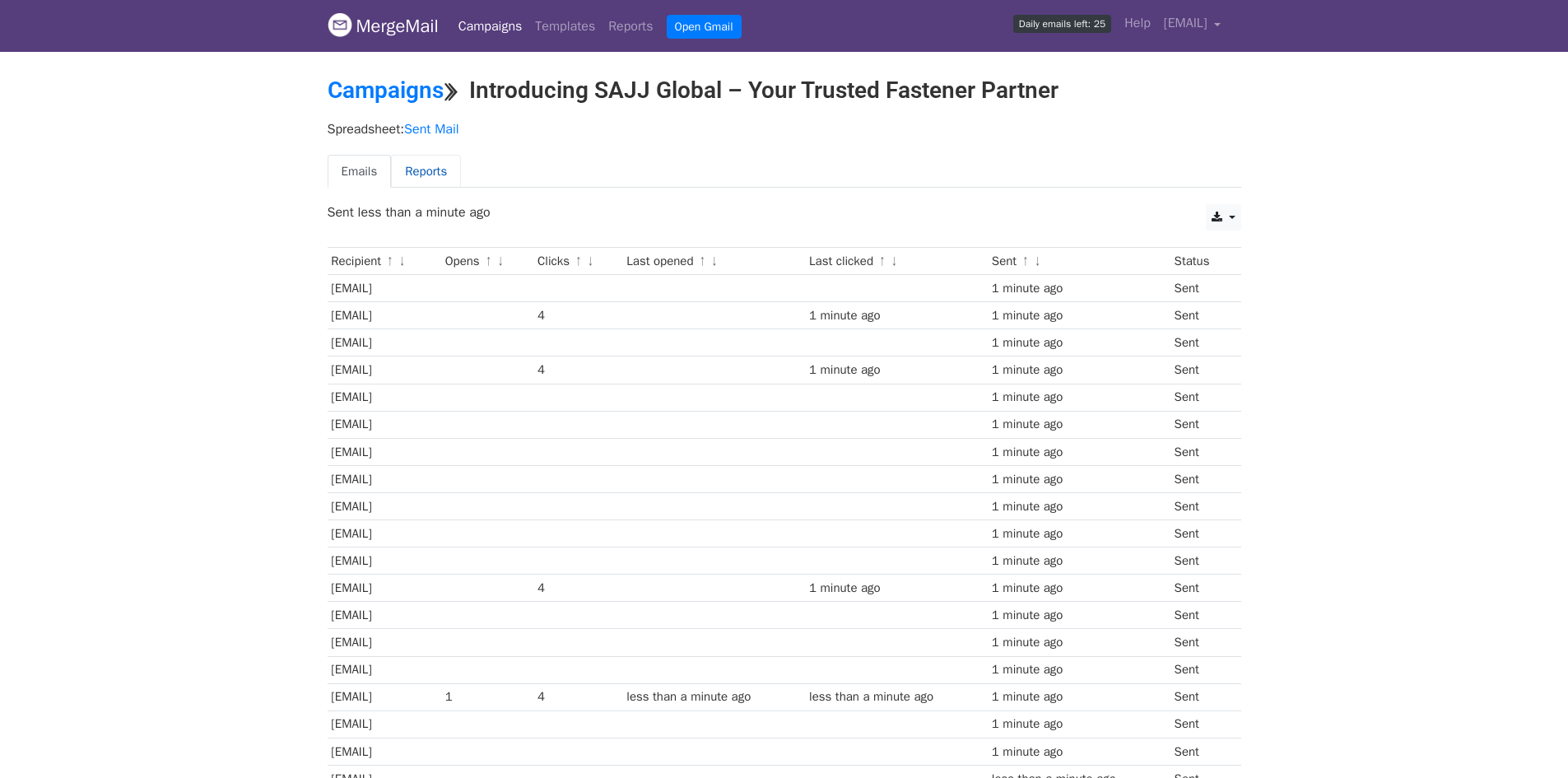 click on "Reports" at bounding box center [426, 171] 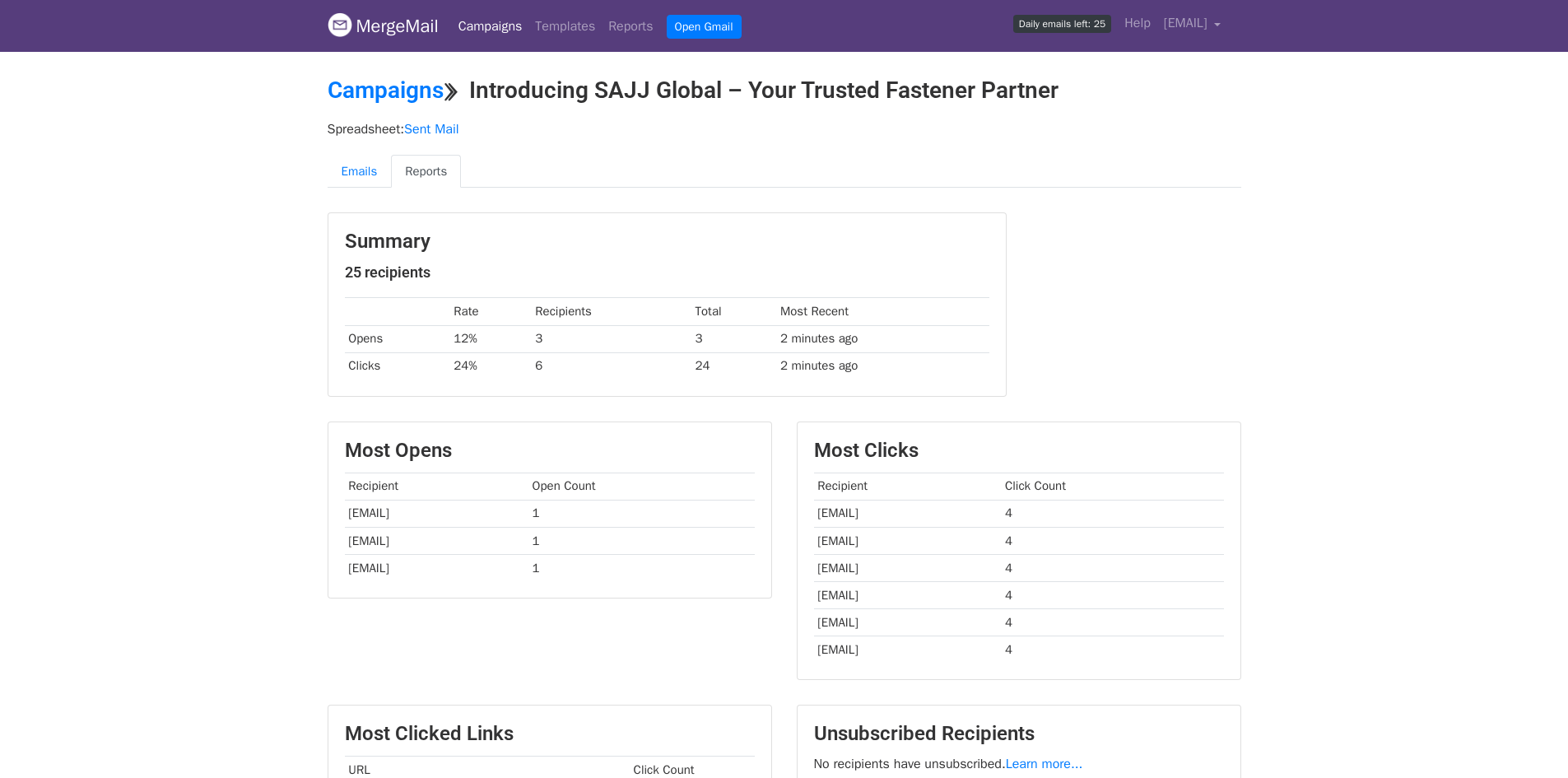 scroll, scrollTop: 0, scrollLeft: 0, axis: both 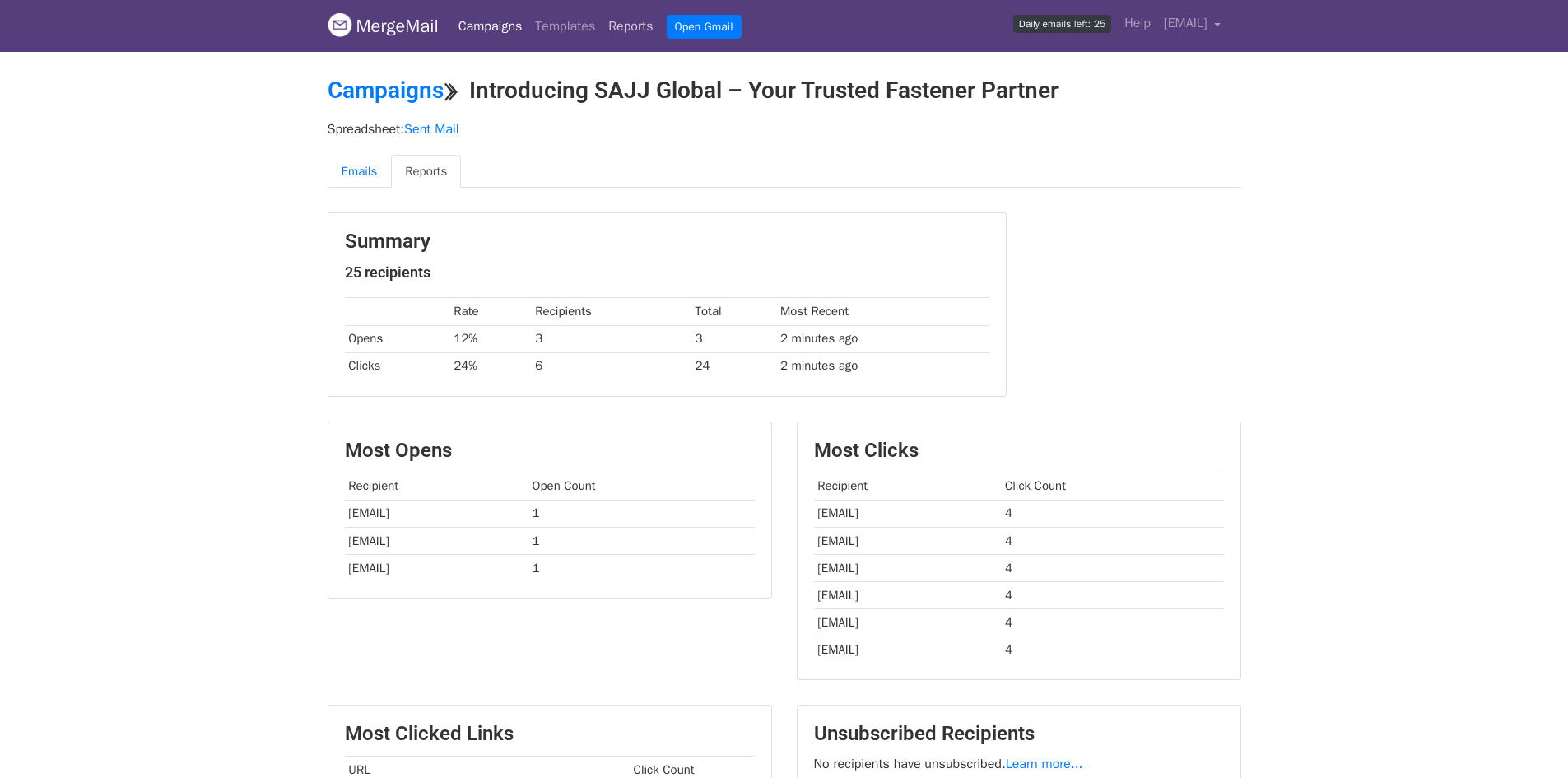 click on "Reports" at bounding box center (630, 26) 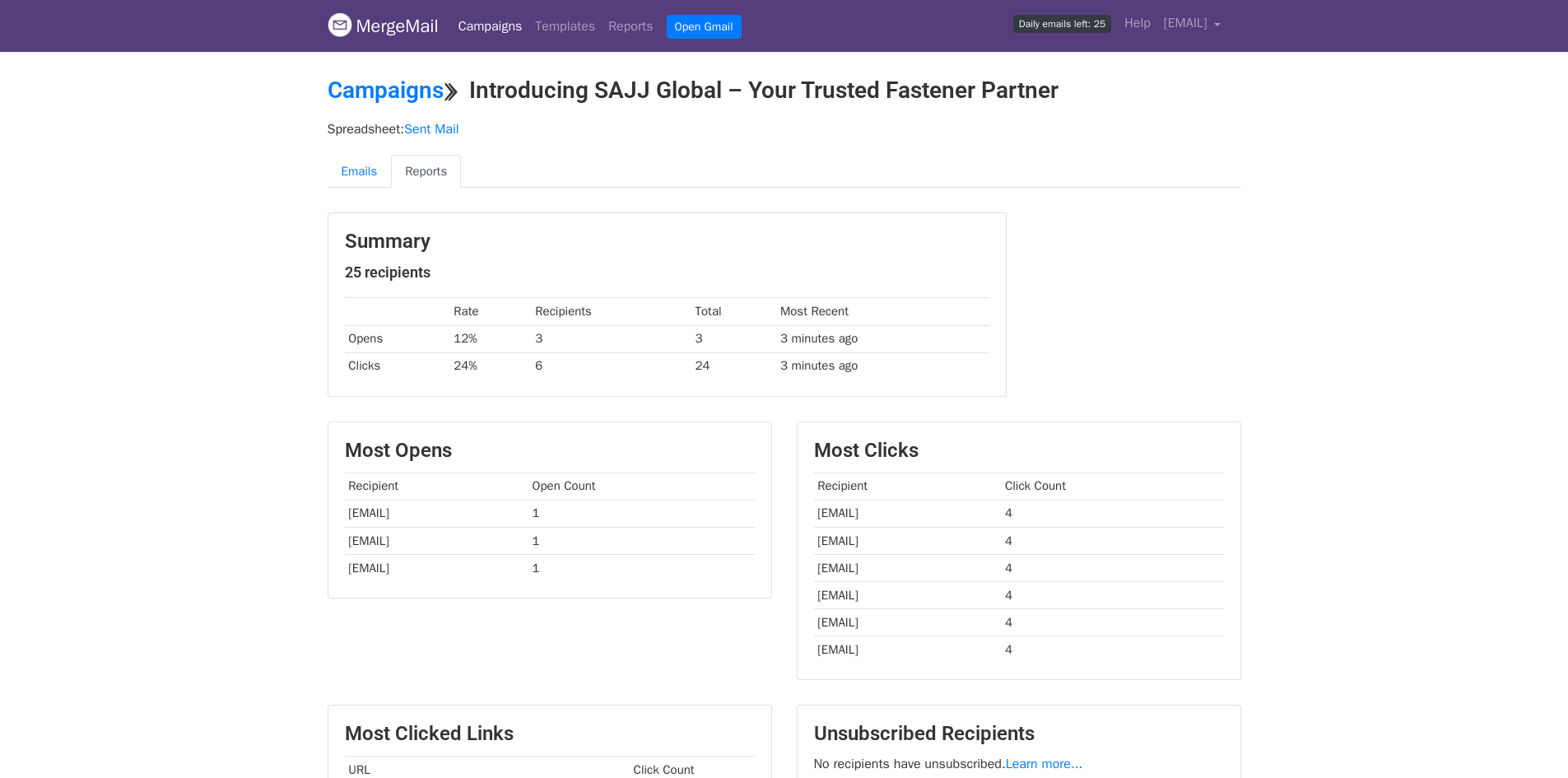 scroll, scrollTop: 0, scrollLeft: 0, axis: both 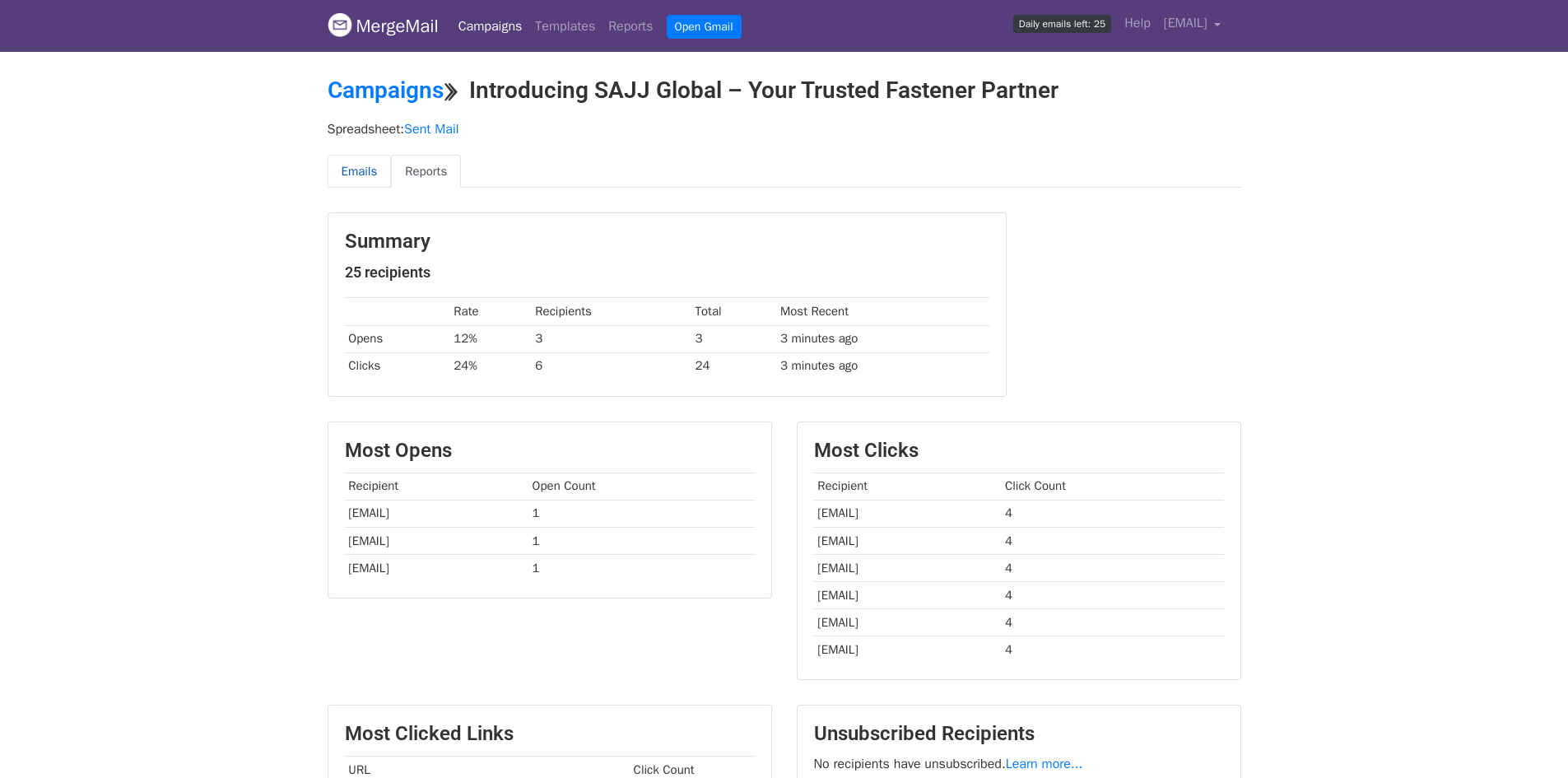 click on "Emails" at bounding box center [360, 171] 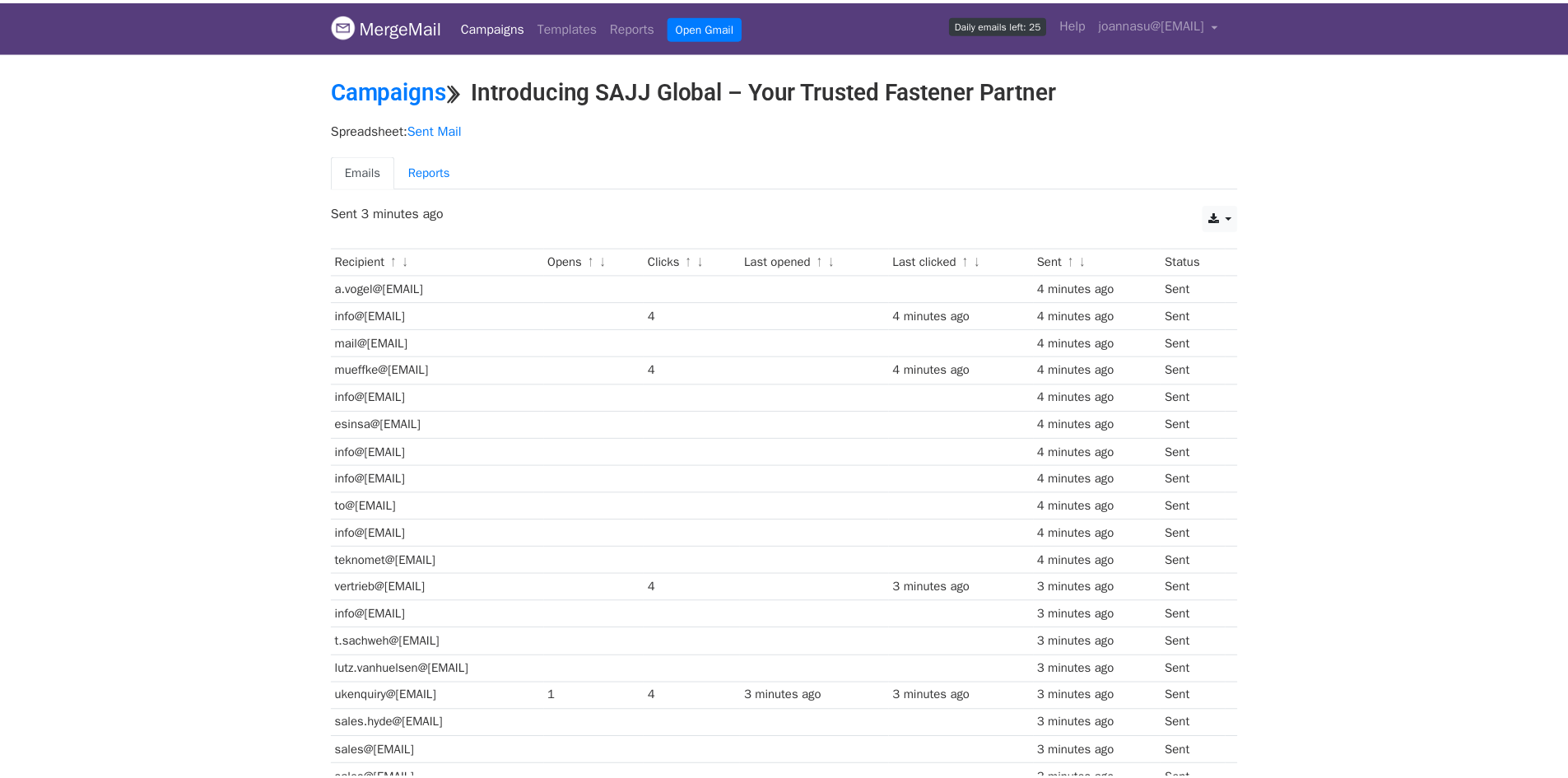 scroll, scrollTop: 0, scrollLeft: 0, axis: both 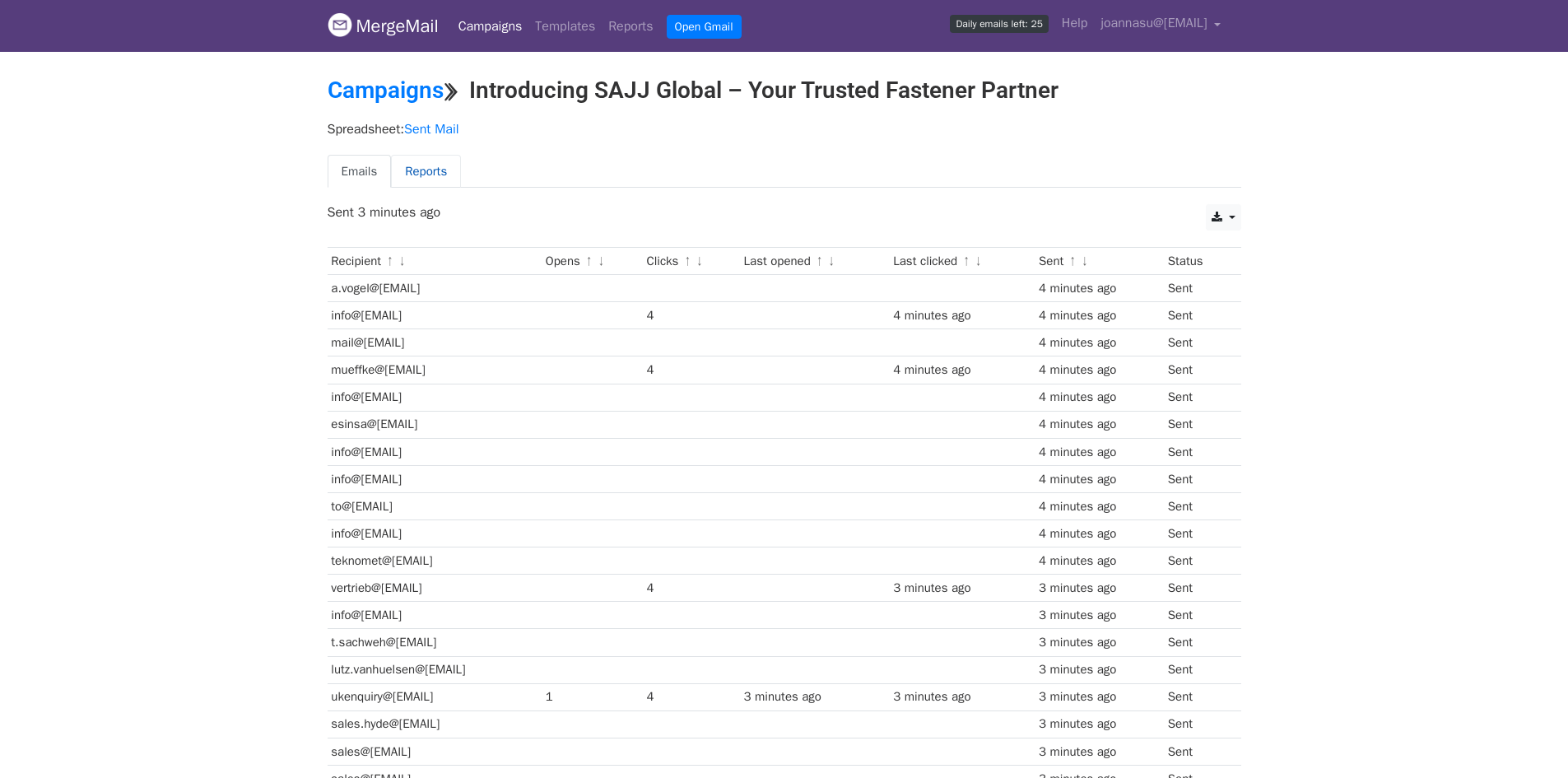click on "Reports" at bounding box center (426, 171) 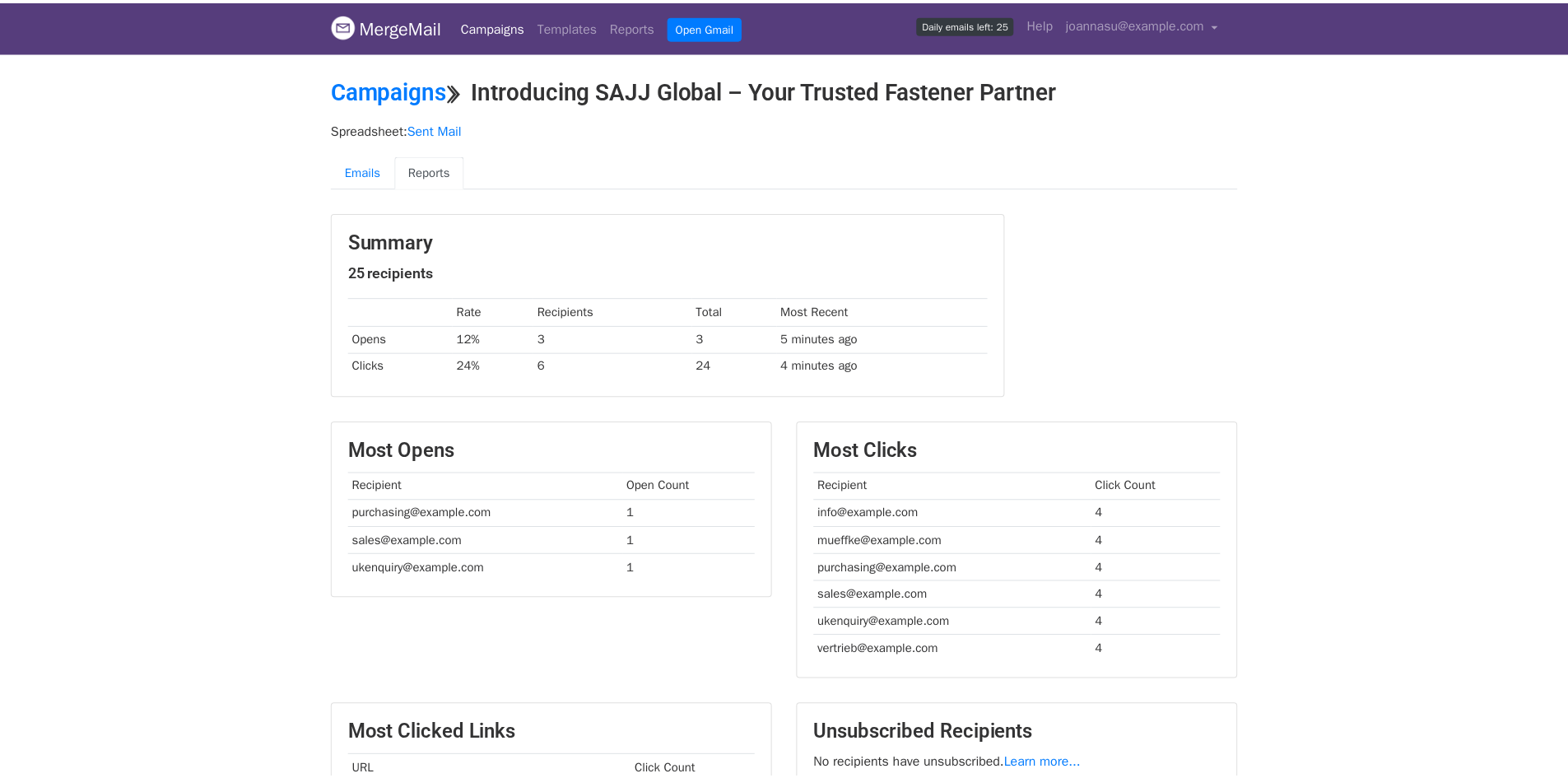 scroll, scrollTop: 0, scrollLeft: 0, axis: both 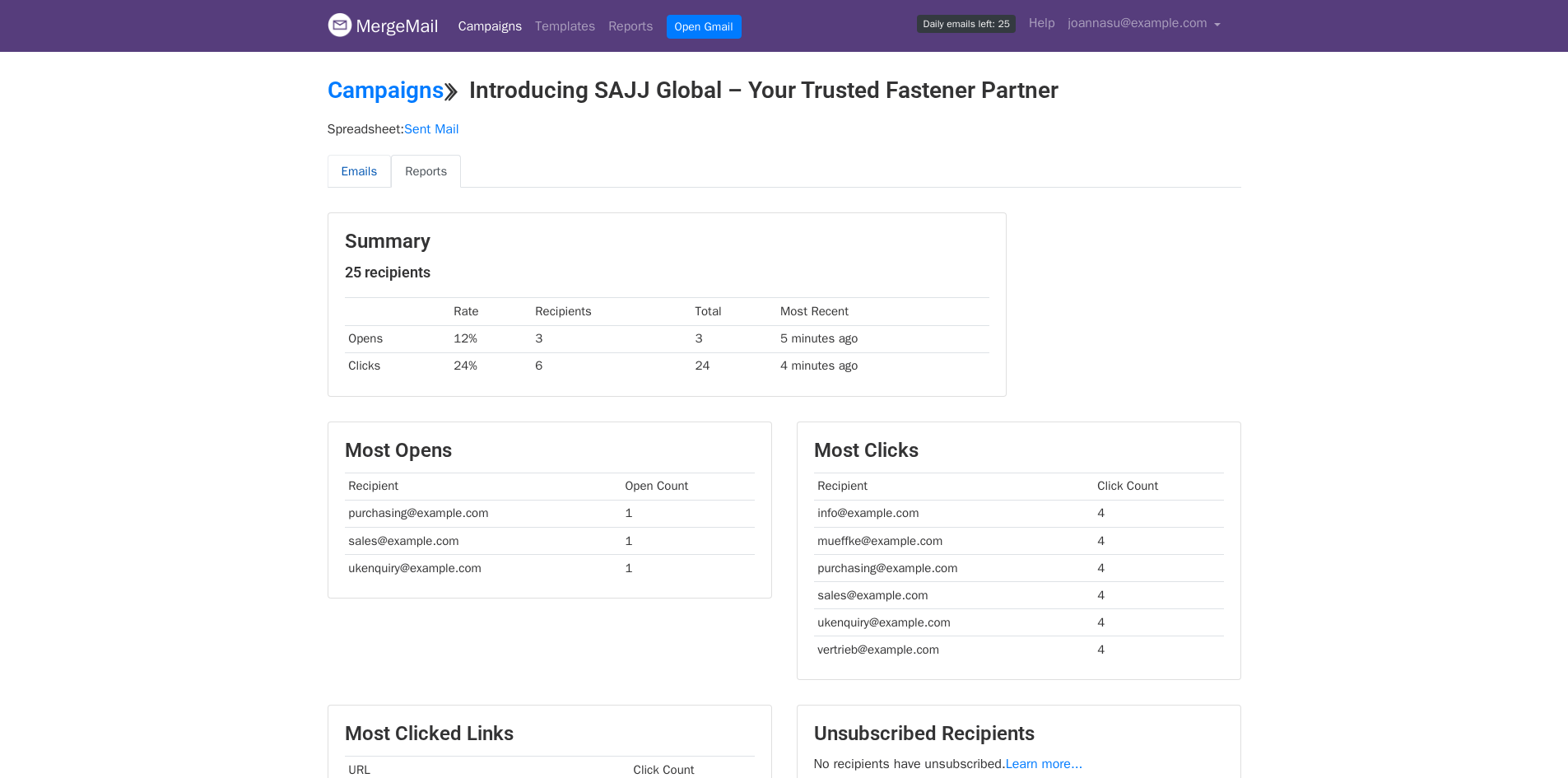 click on "Emails" at bounding box center (360, 171) 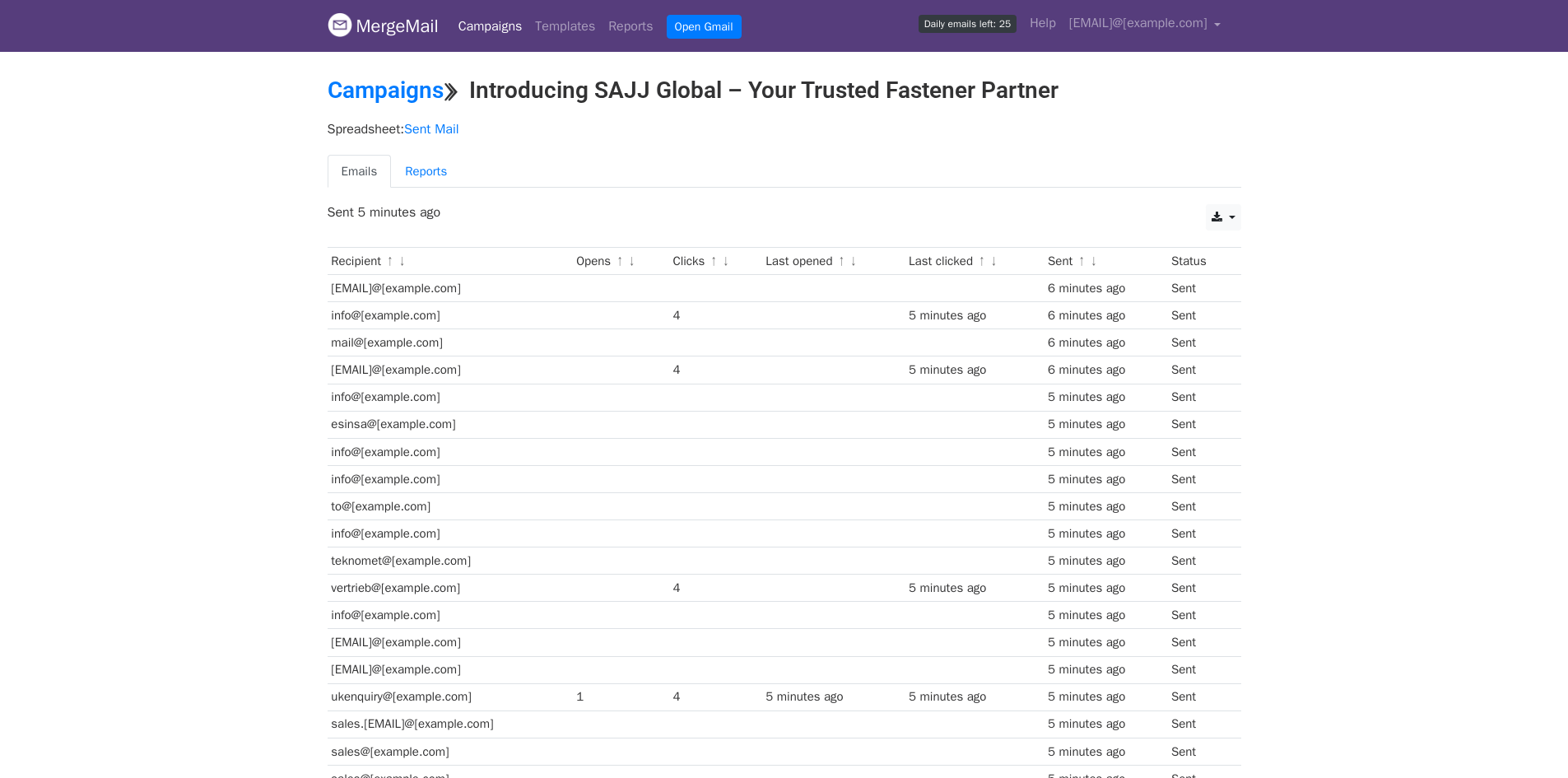scroll, scrollTop: 0, scrollLeft: 0, axis: both 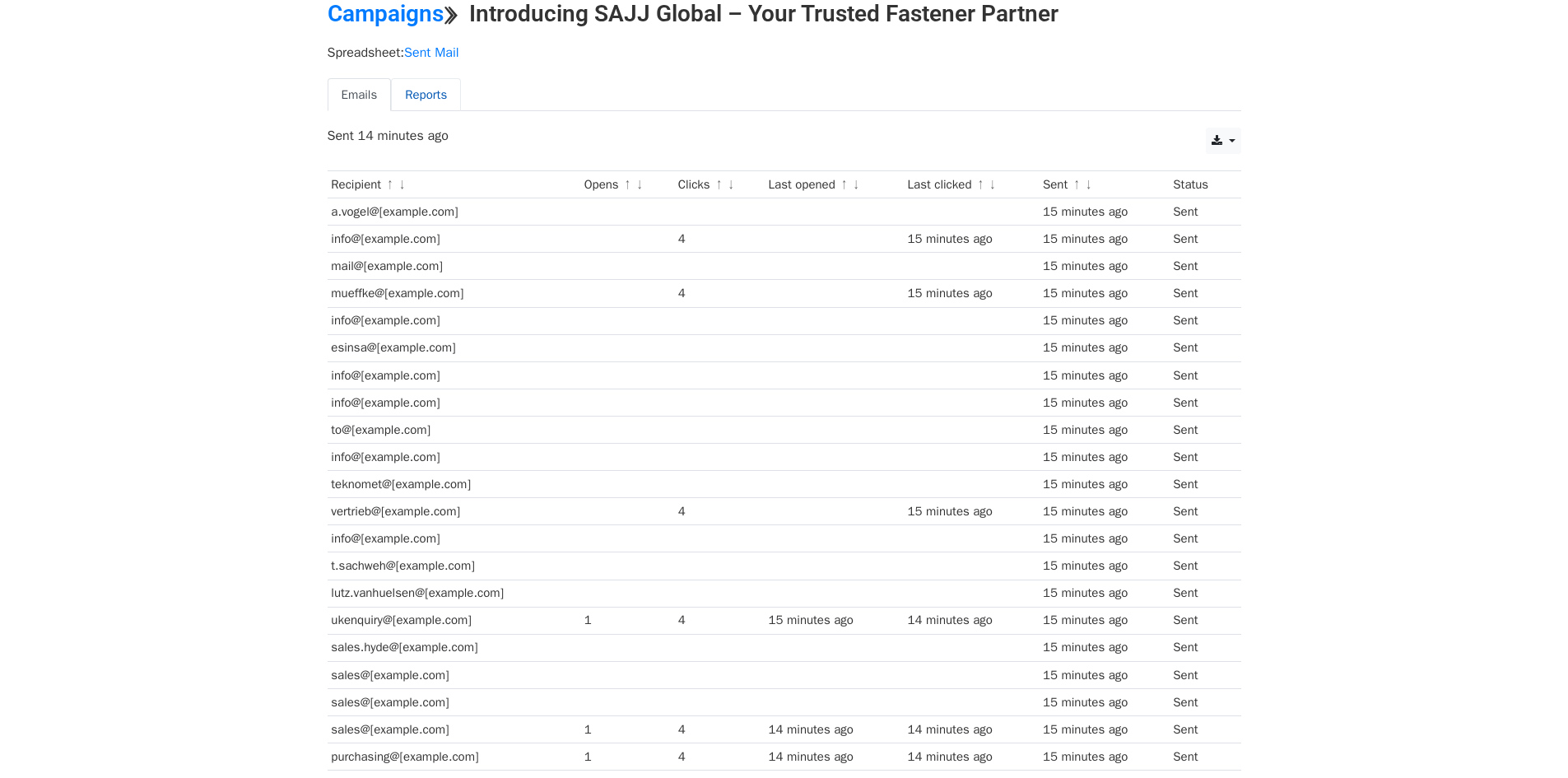 click on "Reports" at bounding box center [426, 95] 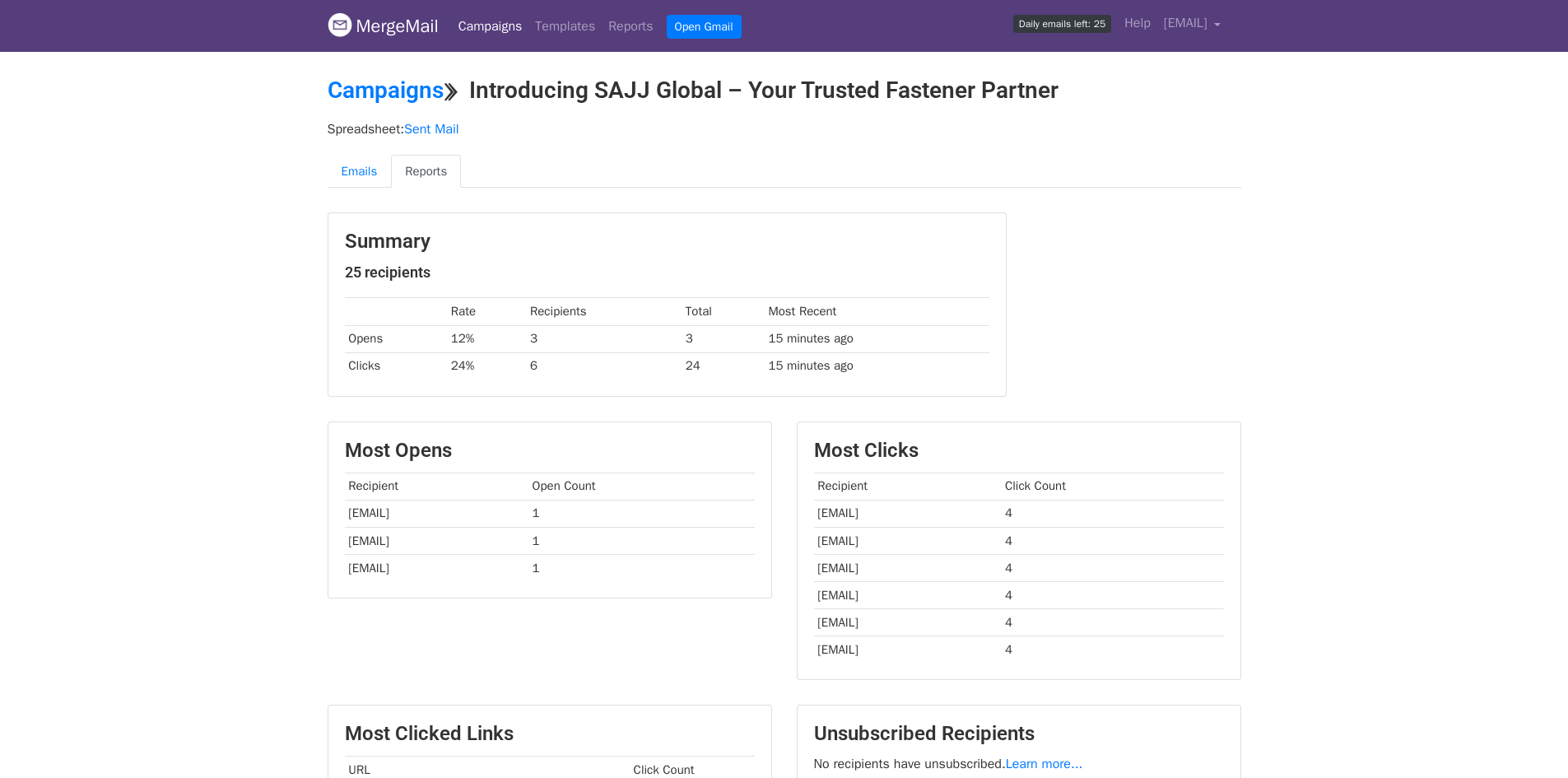 scroll, scrollTop: 0, scrollLeft: 0, axis: both 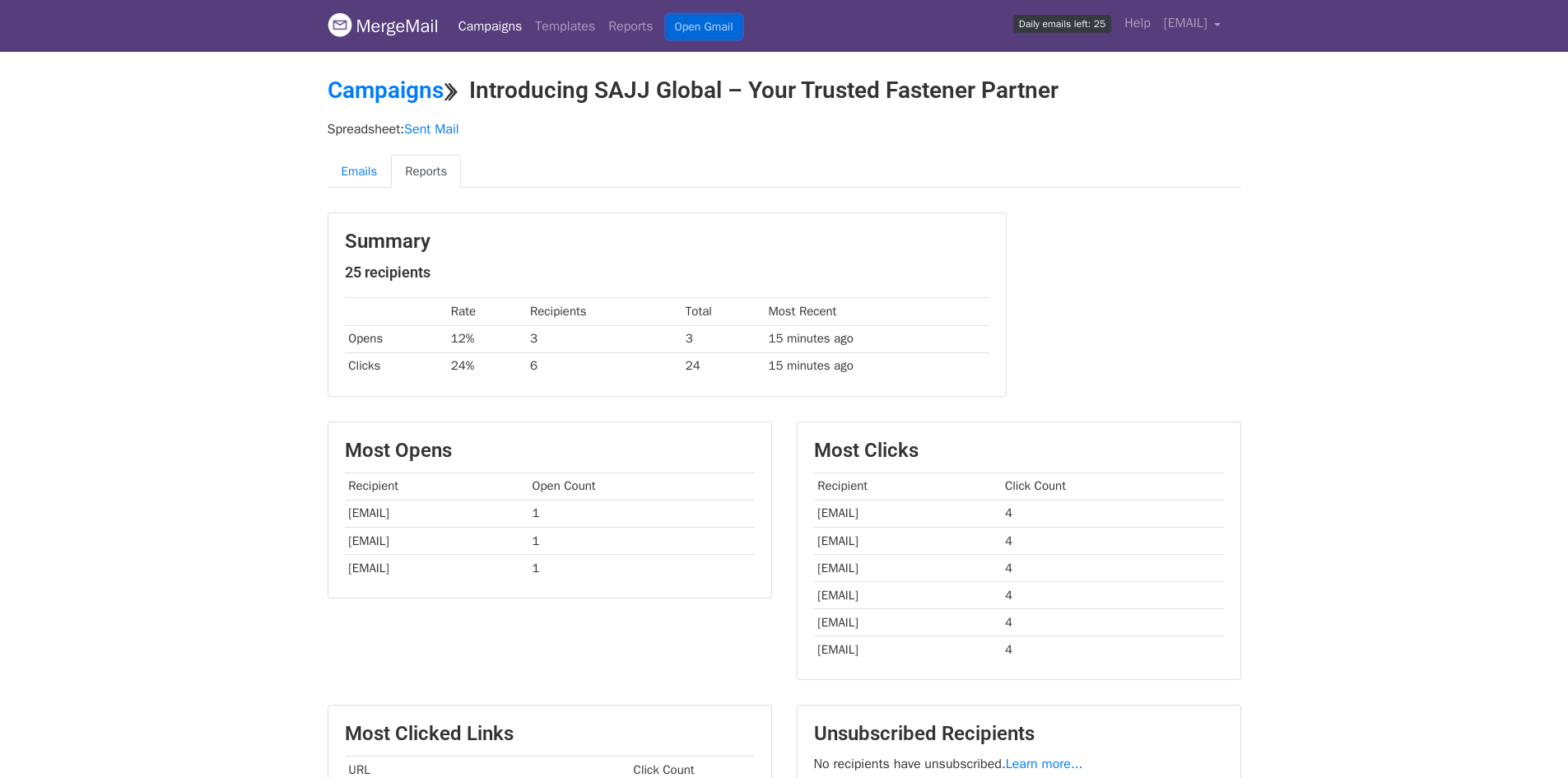 click on "Open Gmail" at bounding box center (704, 26) 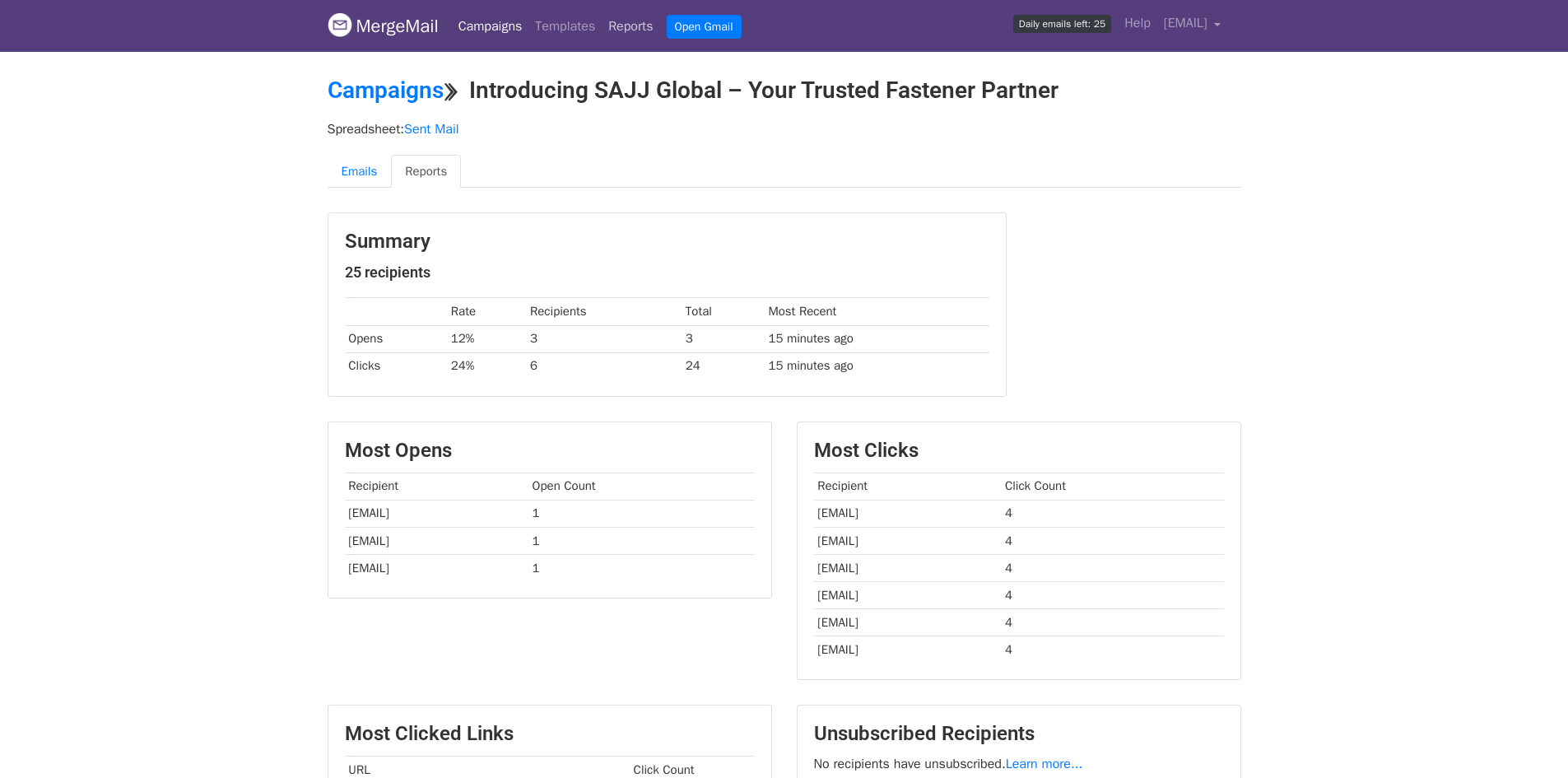 click on "Reports" at bounding box center [630, 26] 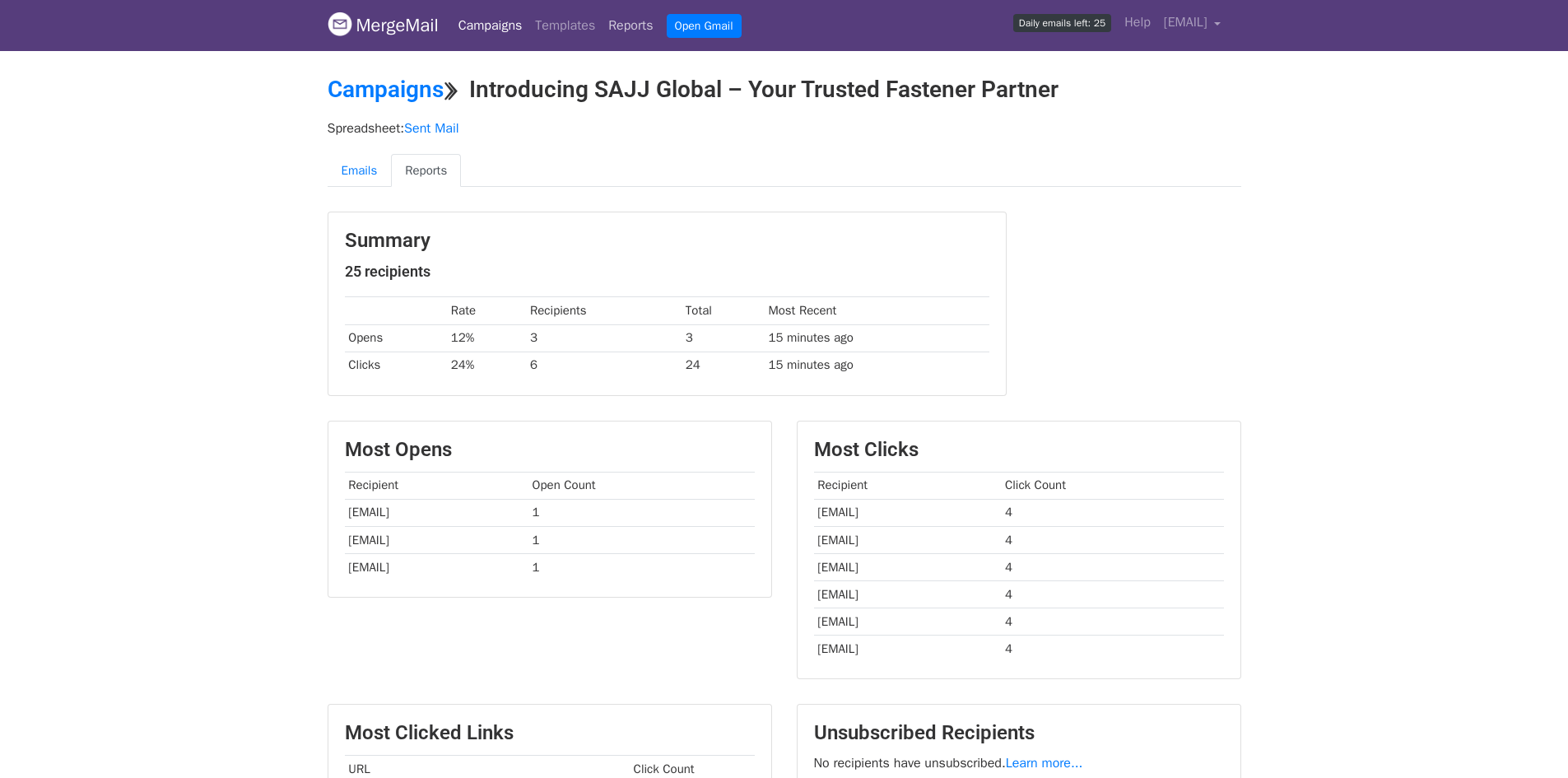 scroll, scrollTop: 0, scrollLeft: 0, axis: both 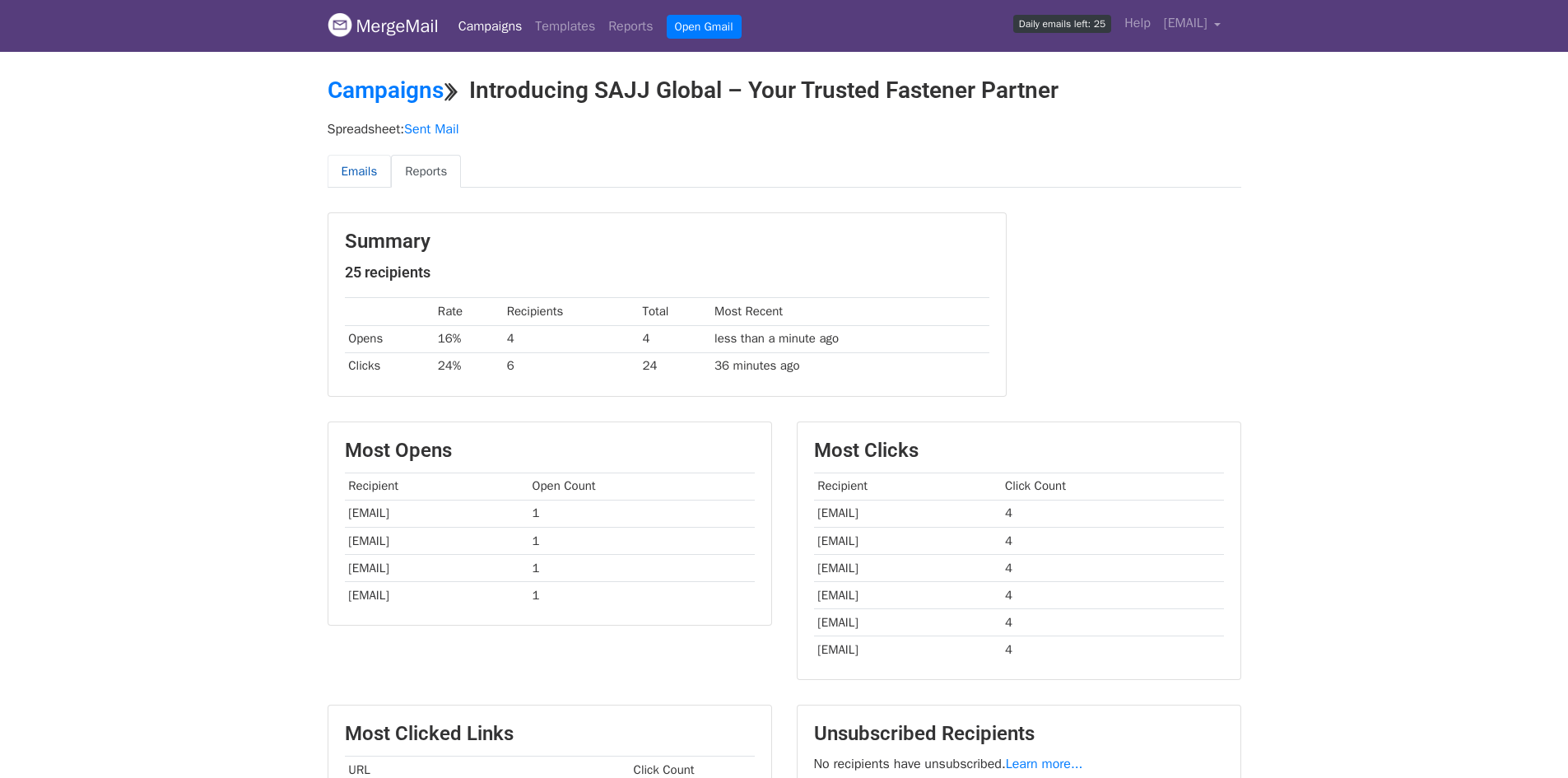 click on "Emails" at bounding box center [360, 171] 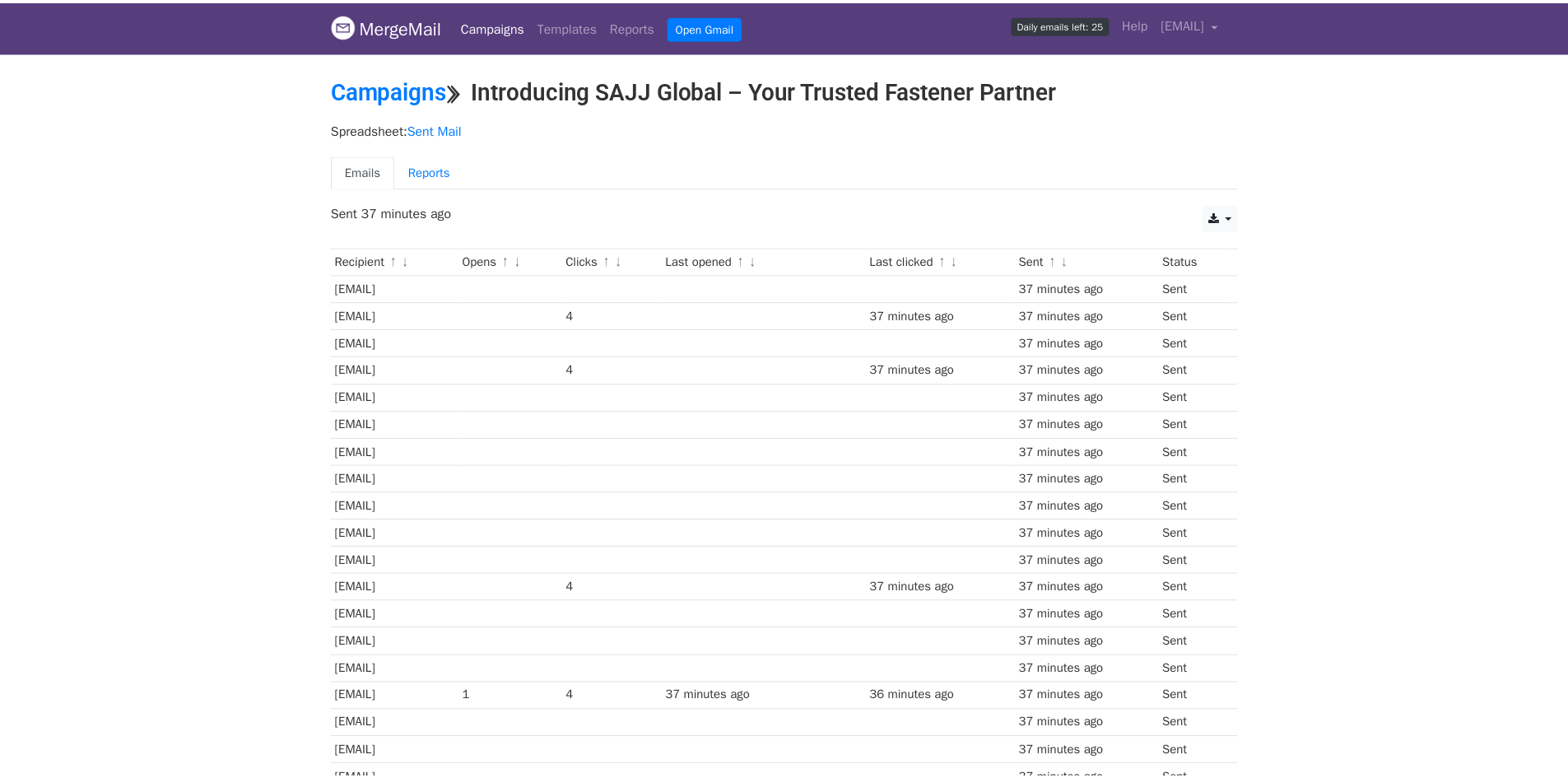 scroll, scrollTop: 0, scrollLeft: 0, axis: both 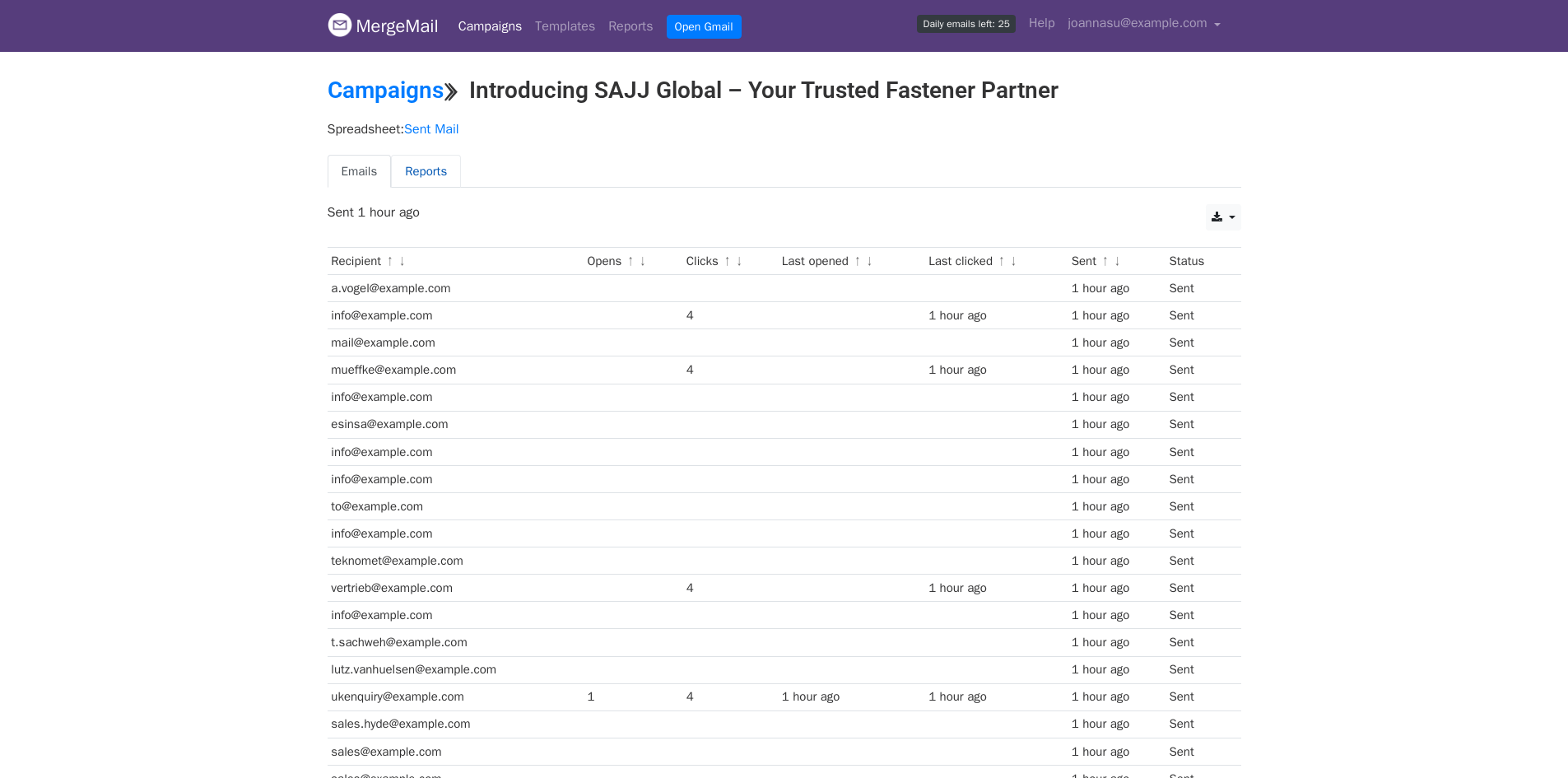 click on "Reports" at bounding box center (426, 171) 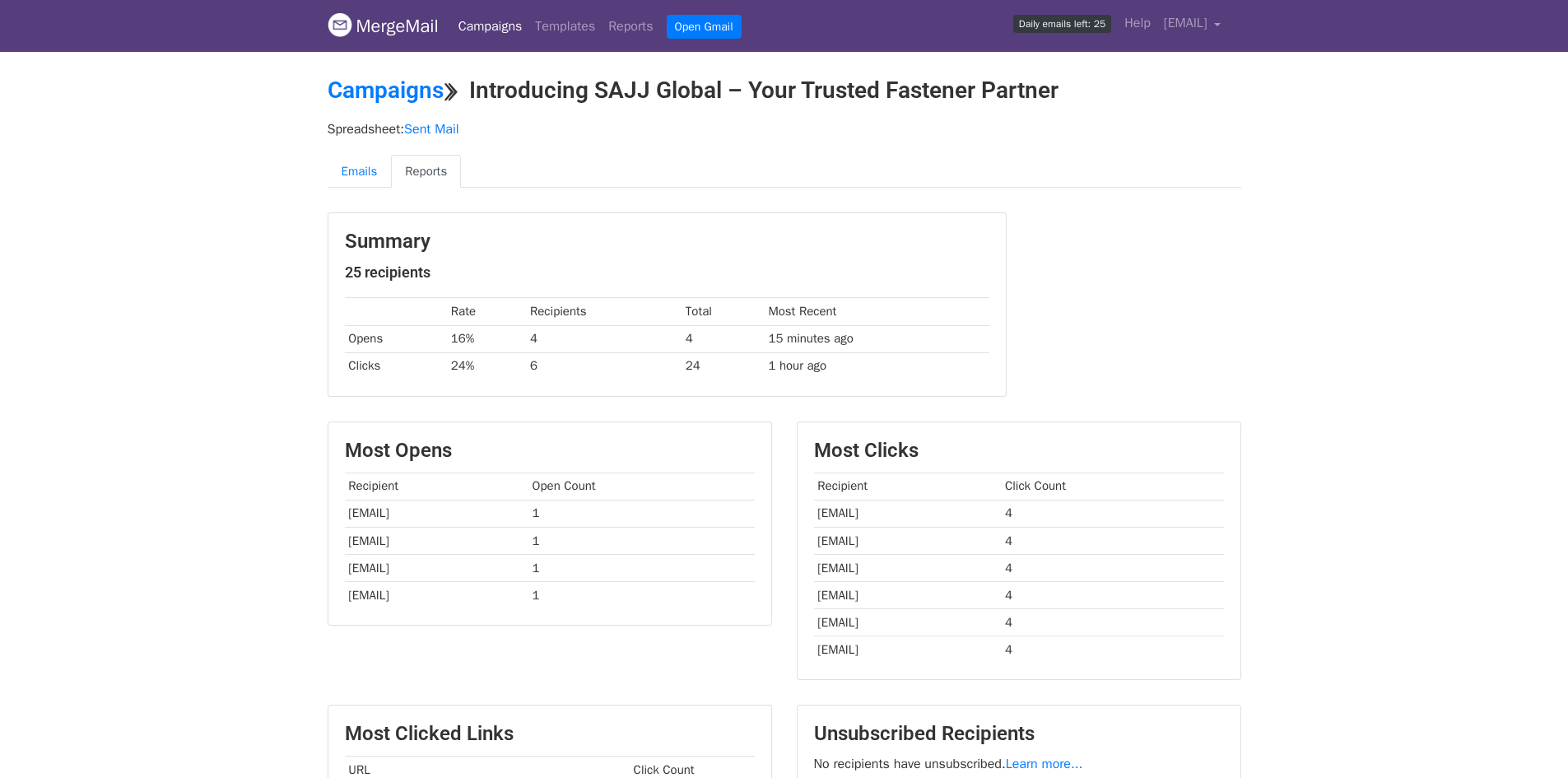scroll, scrollTop: 0, scrollLeft: 0, axis: both 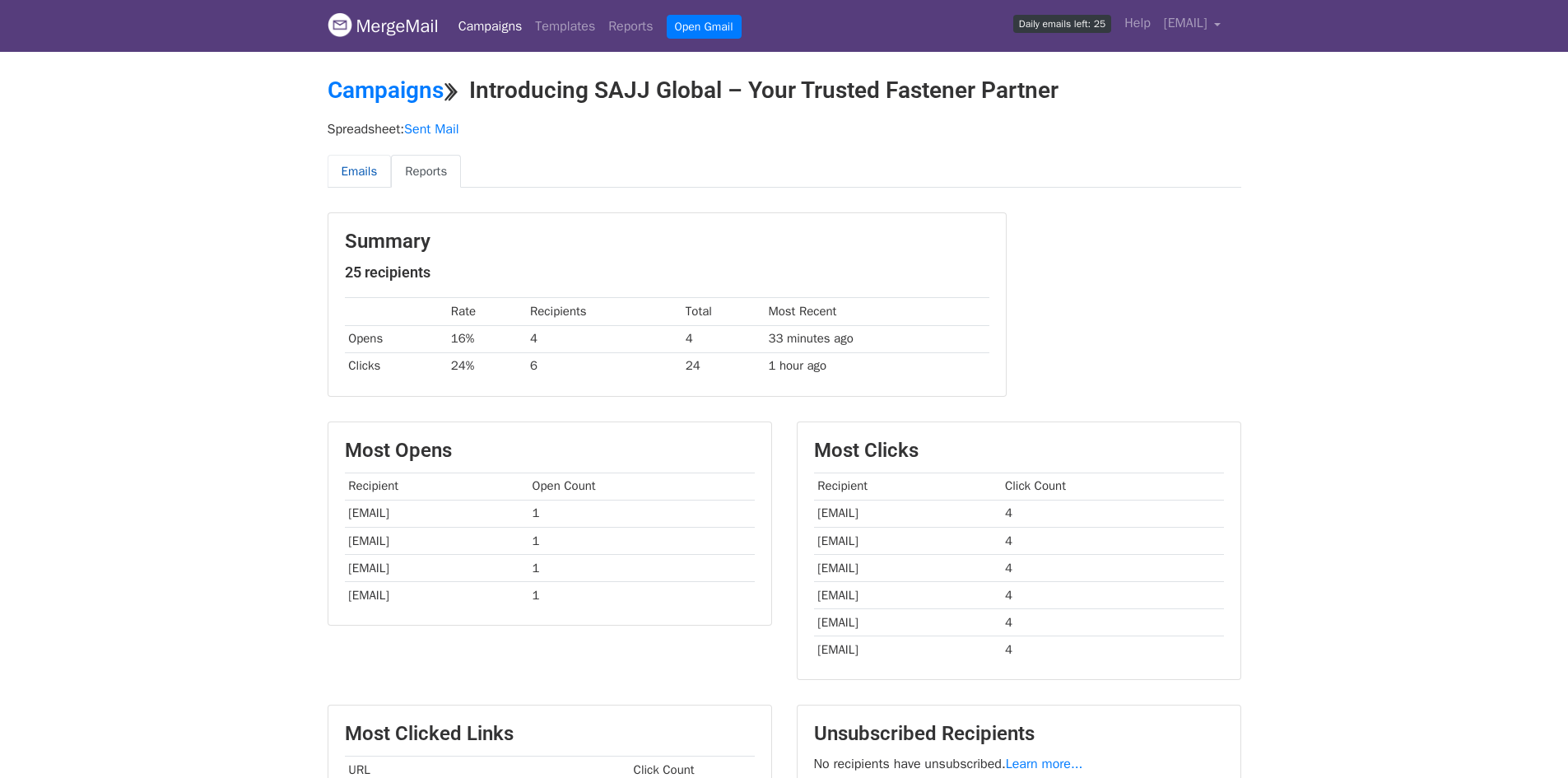 click on "Emails" at bounding box center (360, 171) 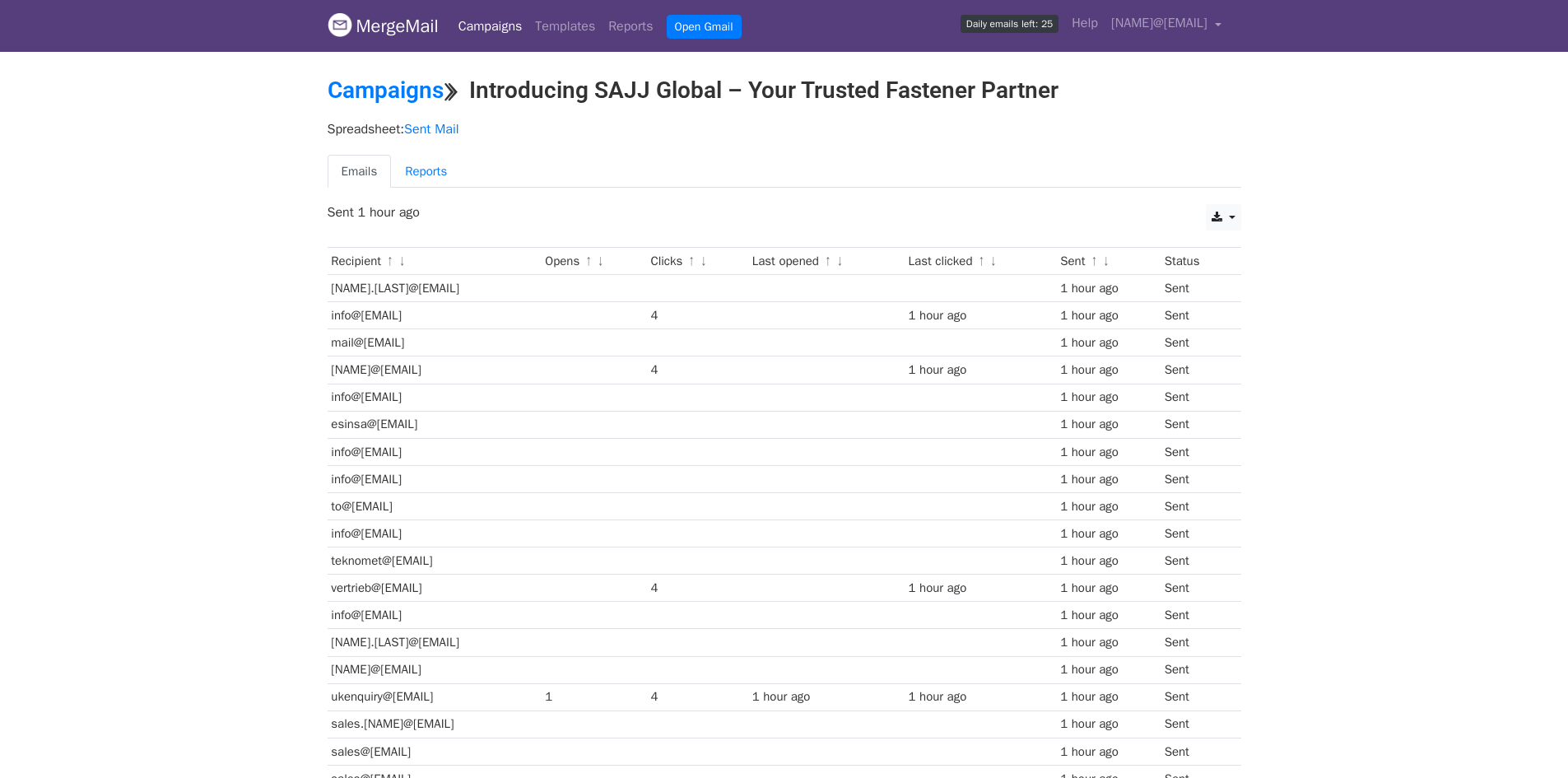 scroll, scrollTop: 0, scrollLeft: 0, axis: both 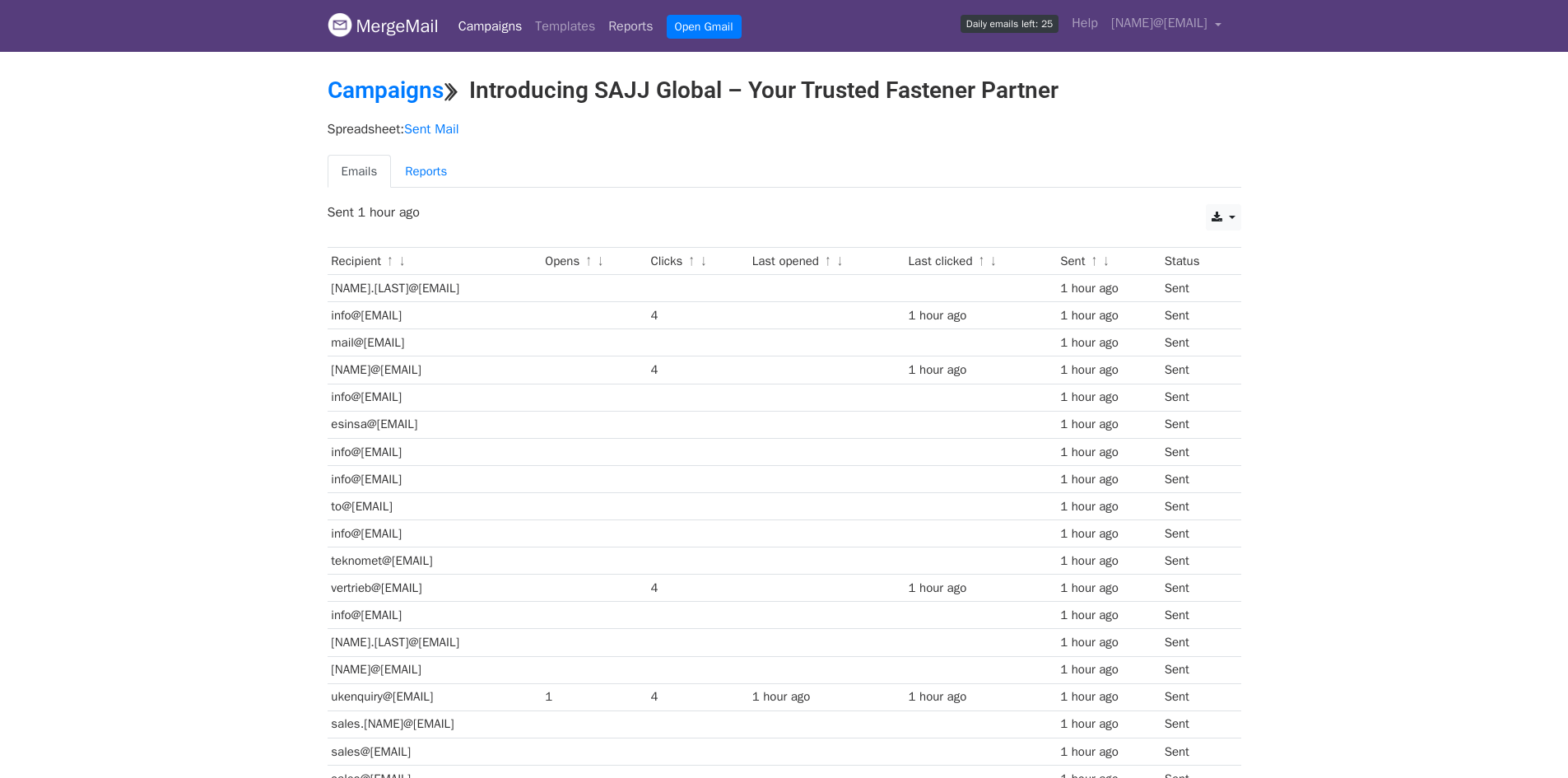 click on "Reports" at bounding box center (630, 26) 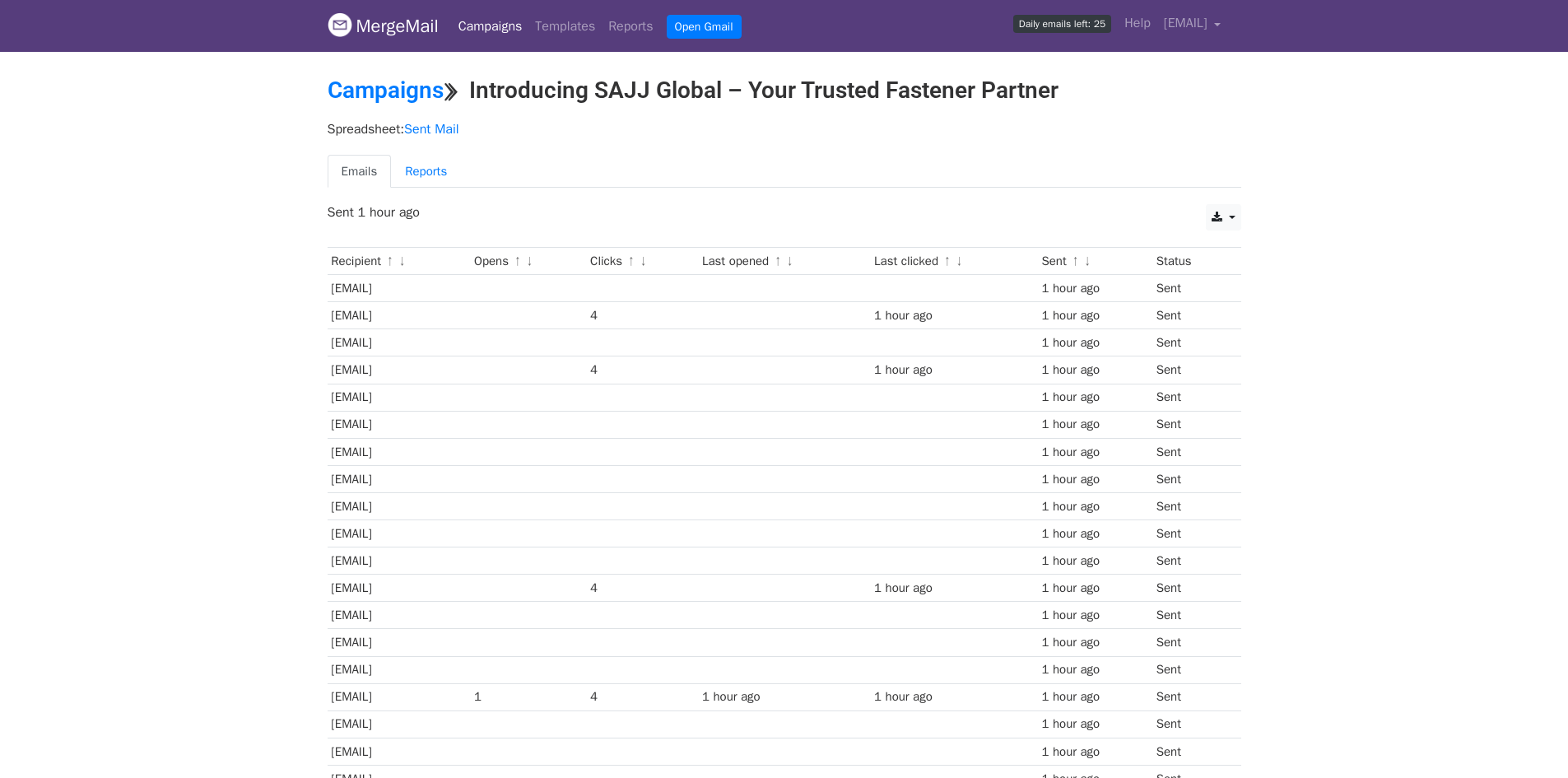 scroll, scrollTop: 0, scrollLeft: 0, axis: both 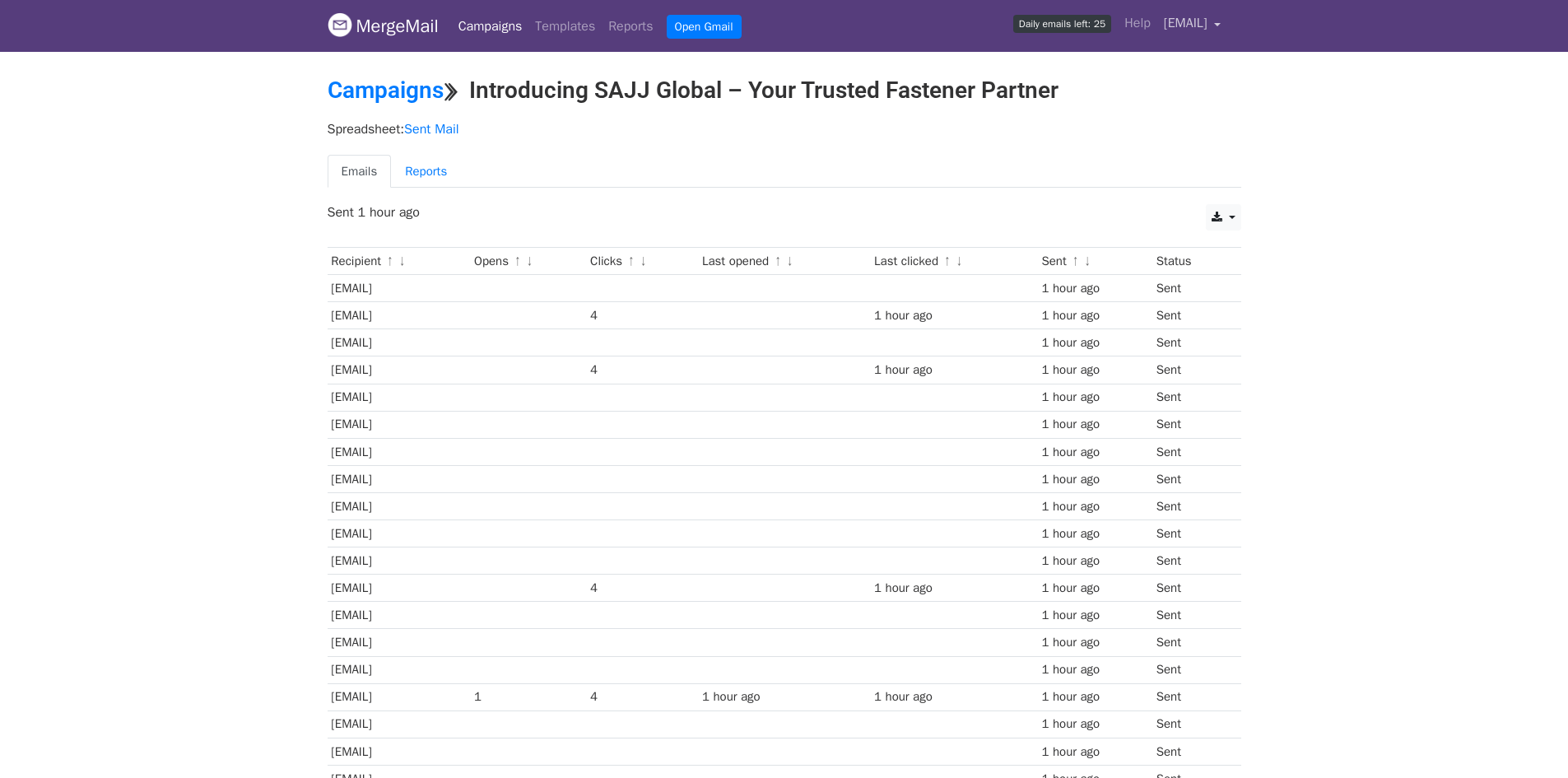 click on "[EMAIL]" at bounding box center [1193, 26] 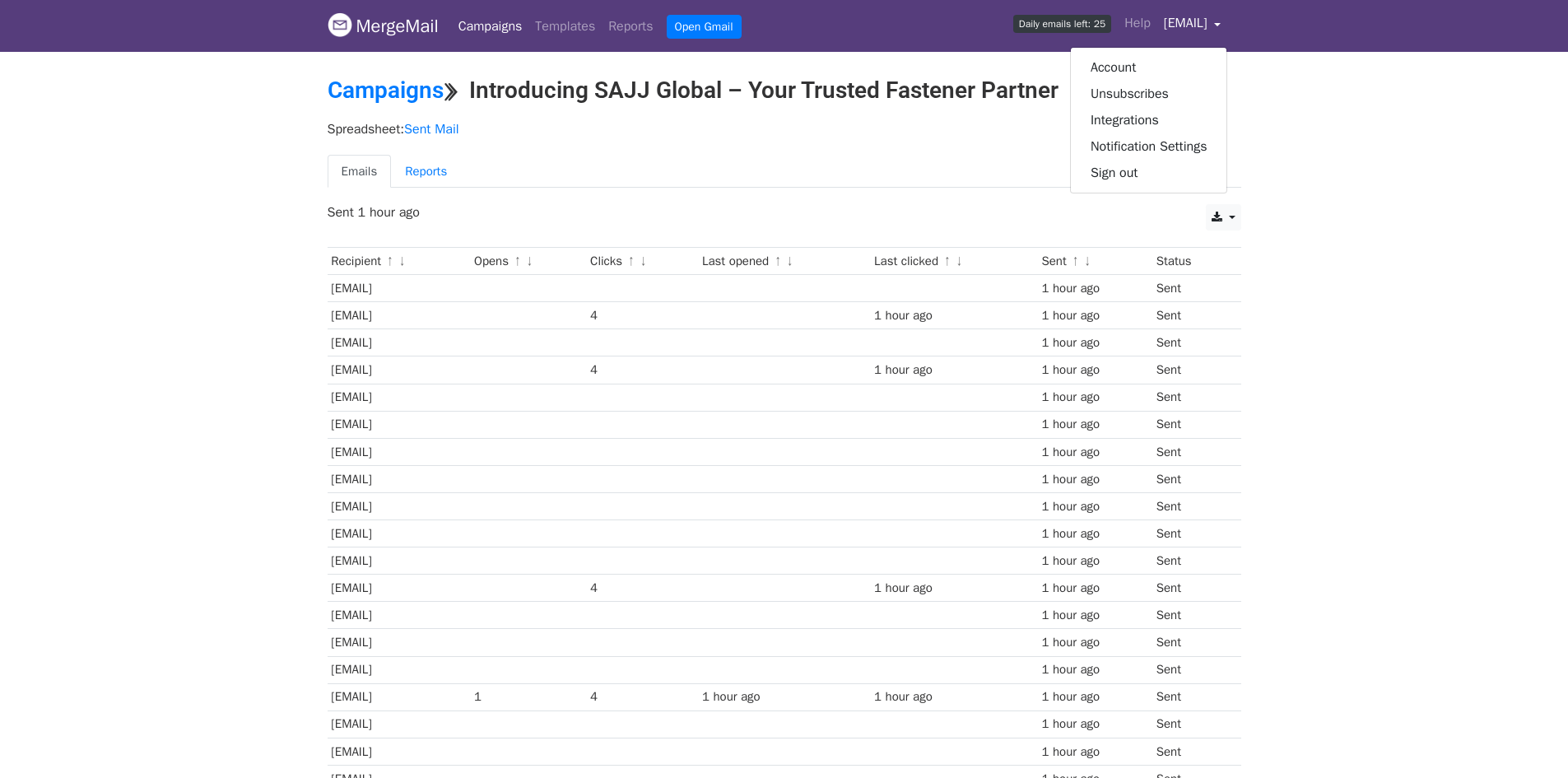 click on "[EMAIL]" at bounding box center [1193, 26] 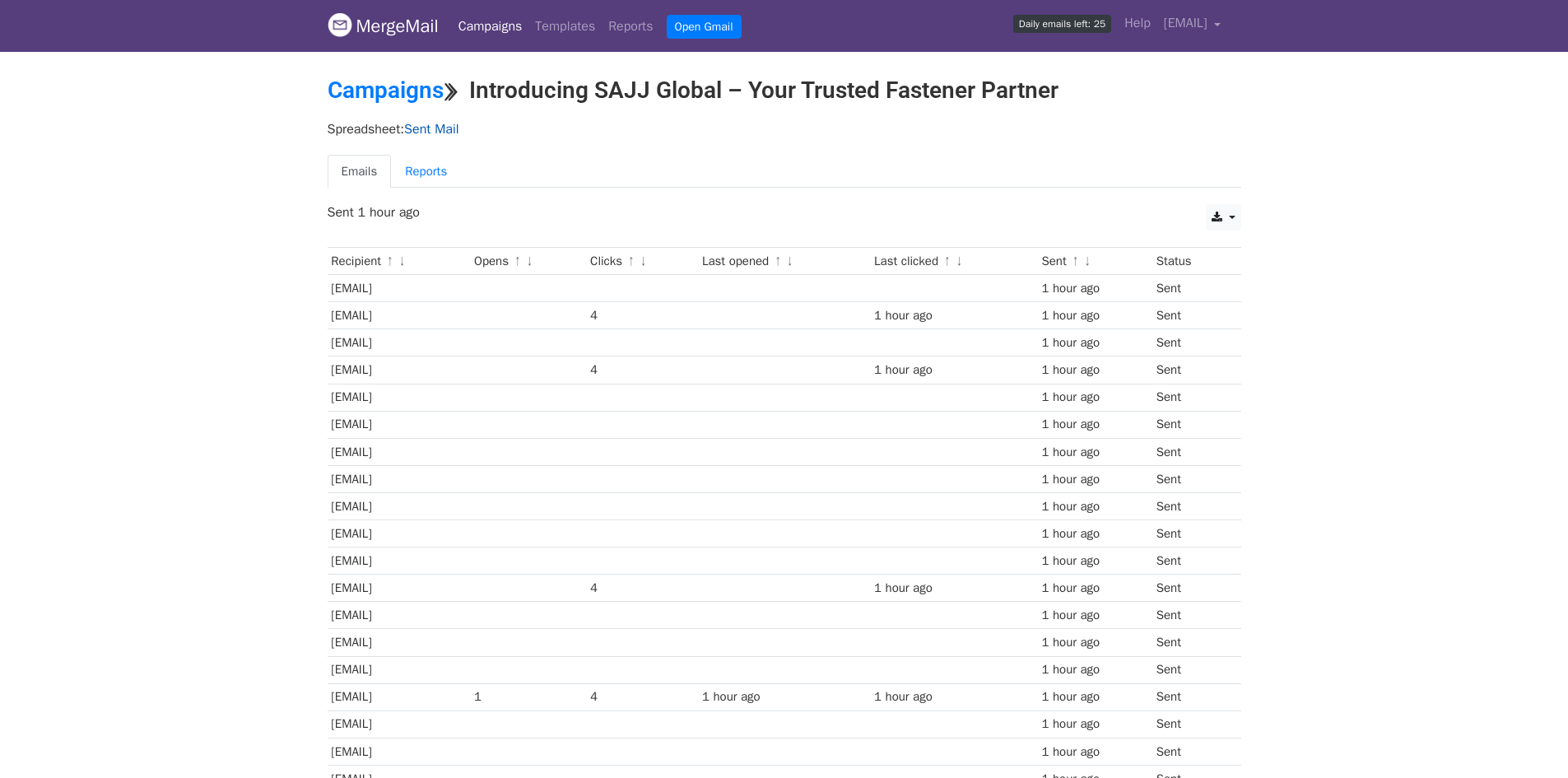 click on "Sent Mail" at bounding box center (431, 129) 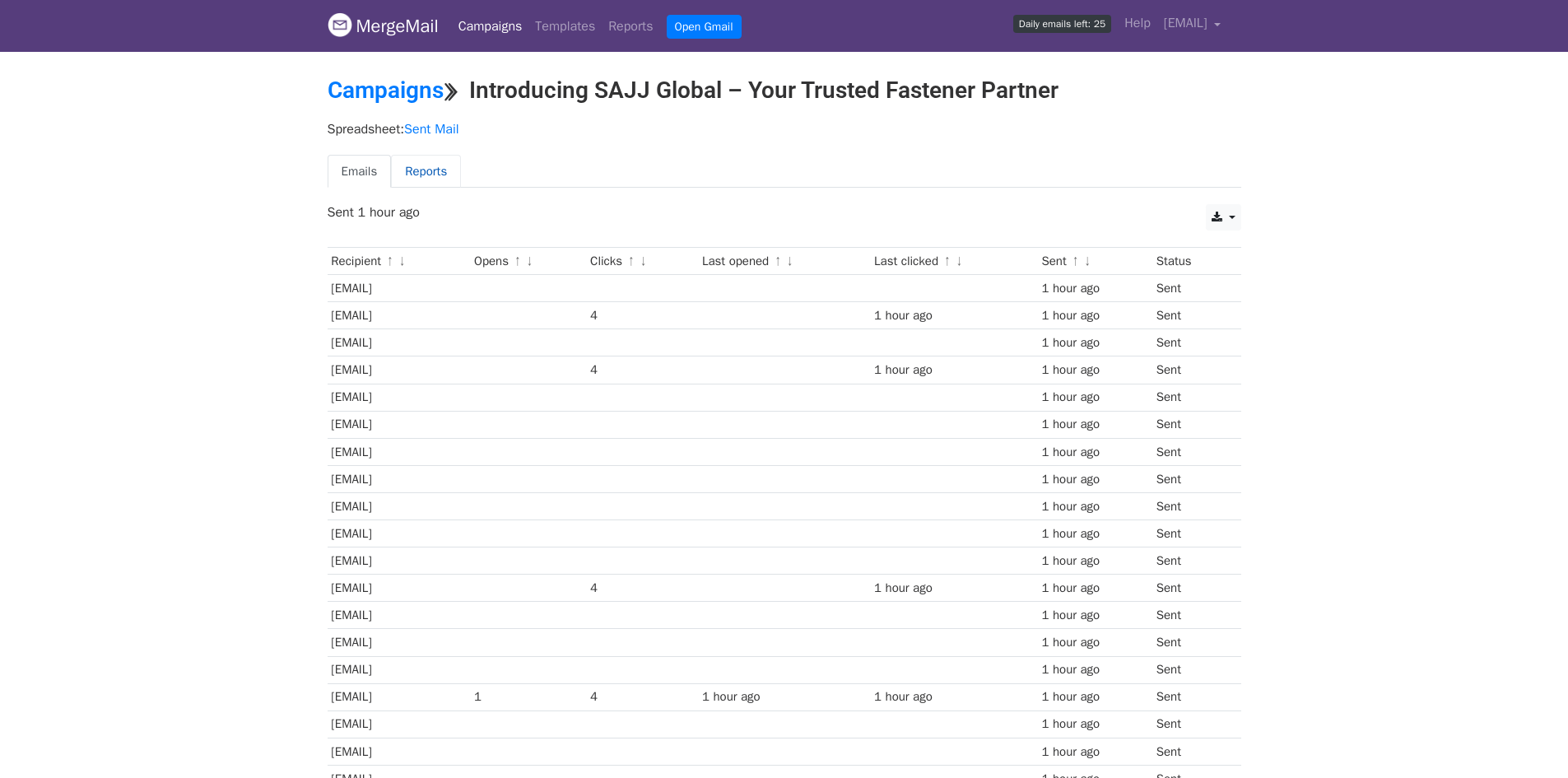 click on "Reports" at bounding box center (426, 171) 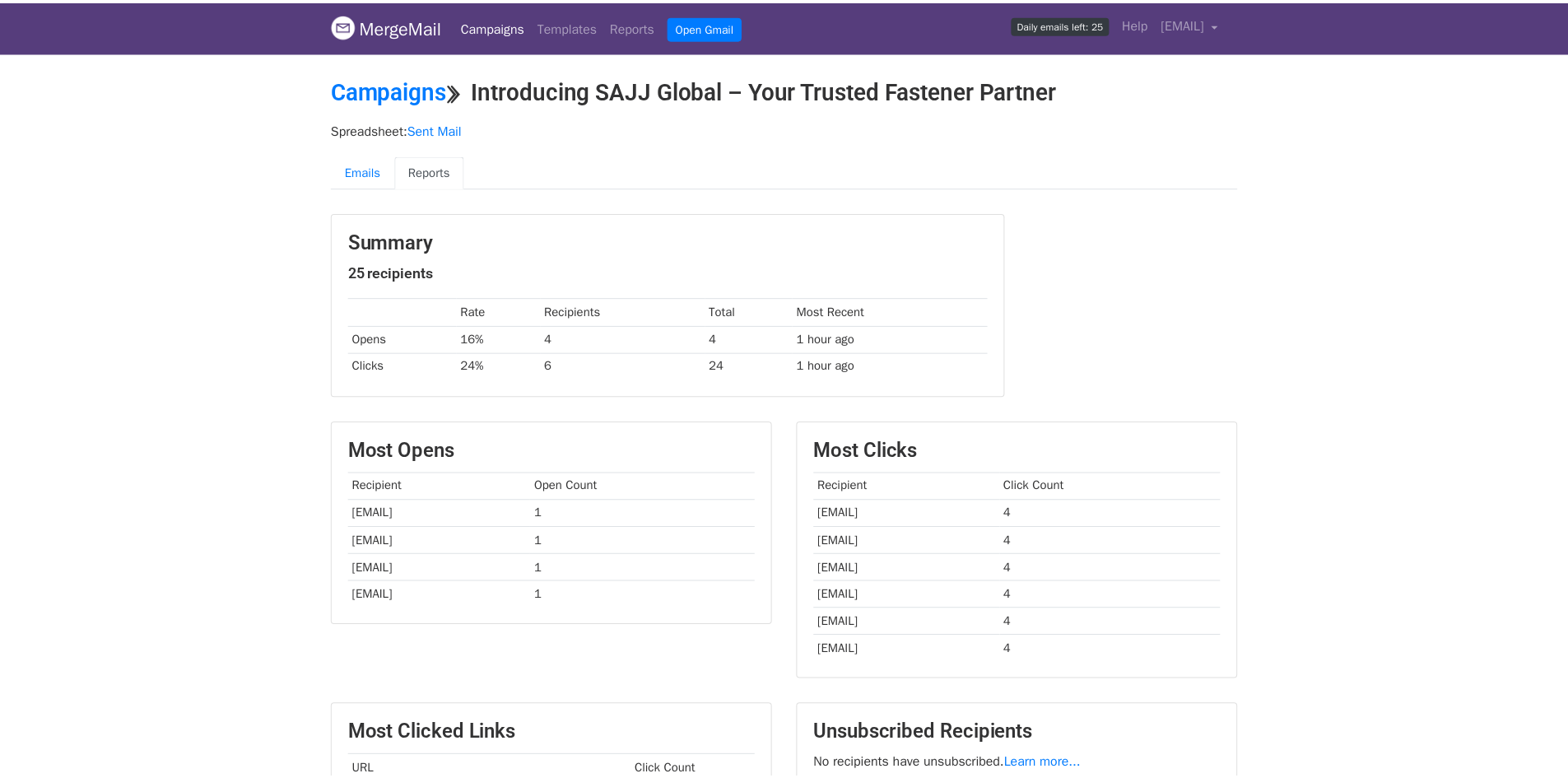 scroll, scrollTop: 0, scrollLeft: 0, axis: both 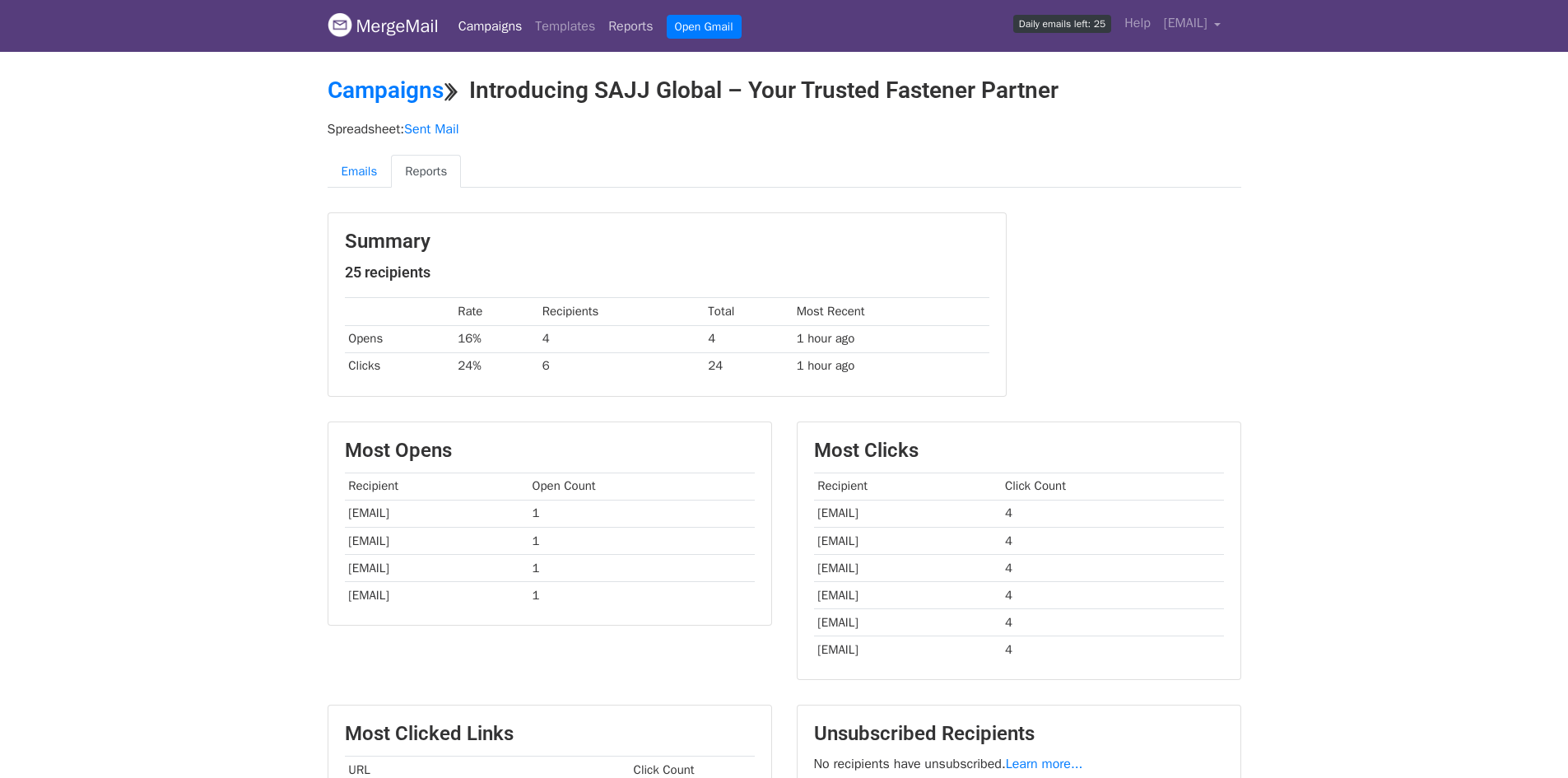 click on "Reports" at bounding box center (630, 26) 